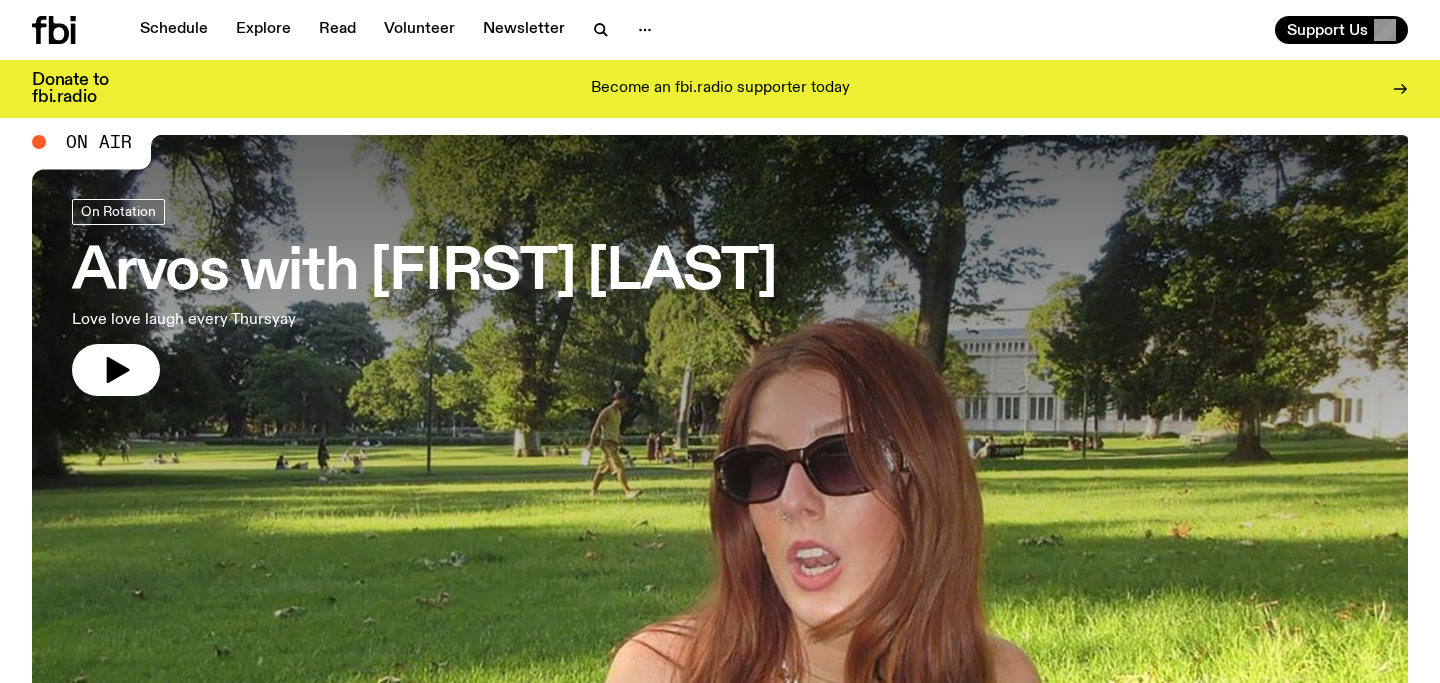 scroll, scrollTop: 38, scrollLeft: 0, axis: vertical 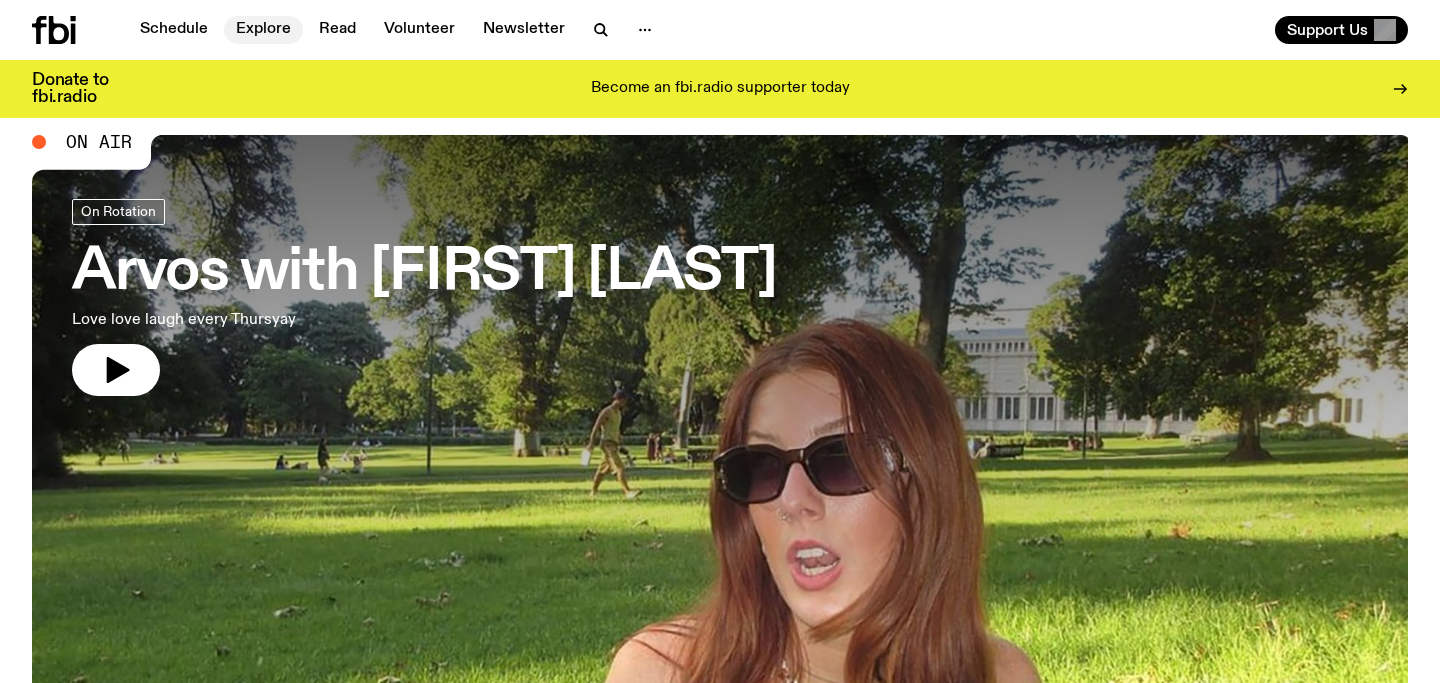 click on "Explore" at bounding box center [263, 30] 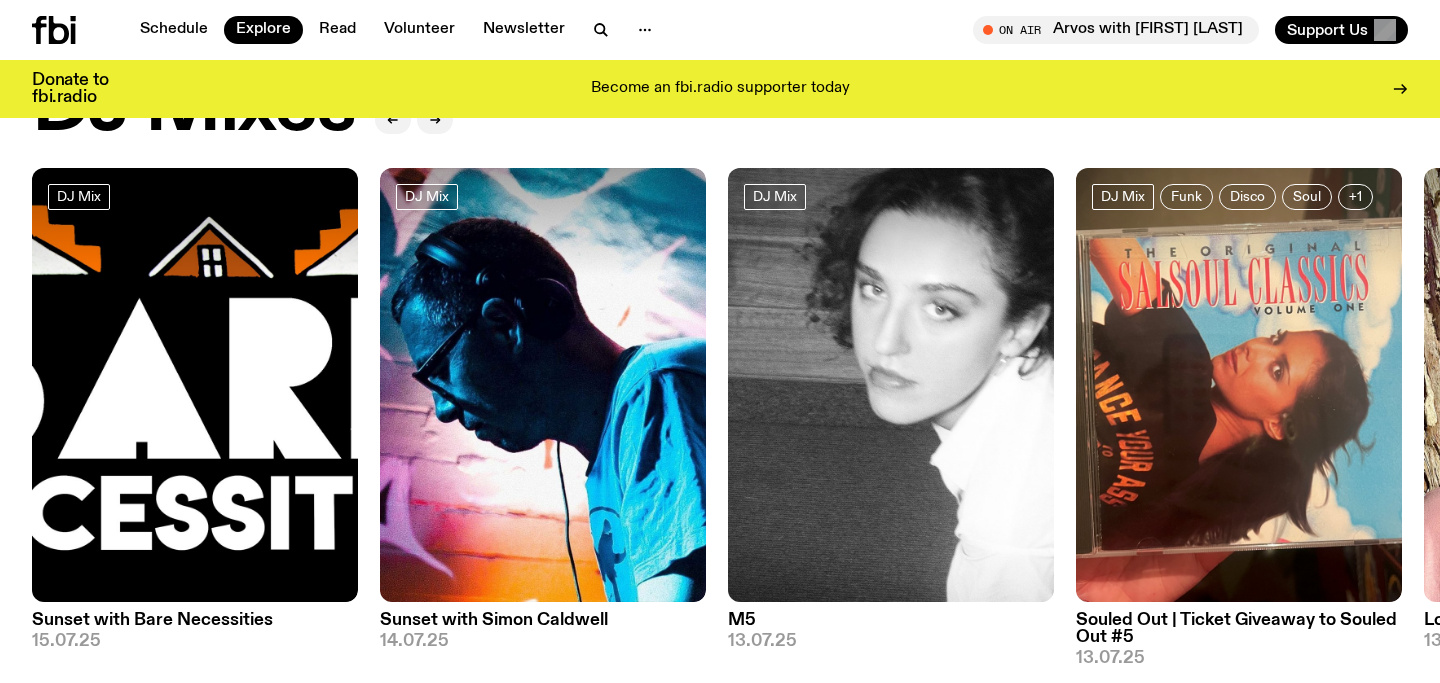 scroll, scrollTop: 136, scrollLeft: 0, axis: vertical 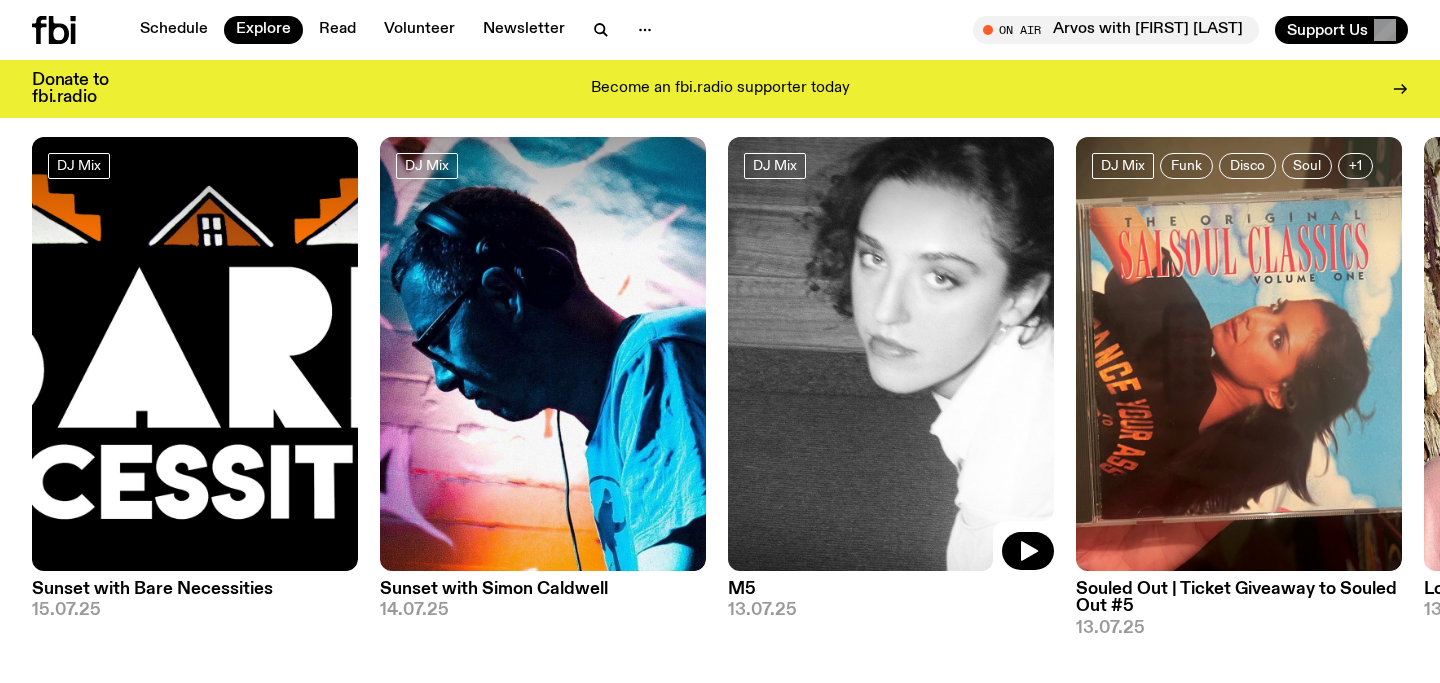 click 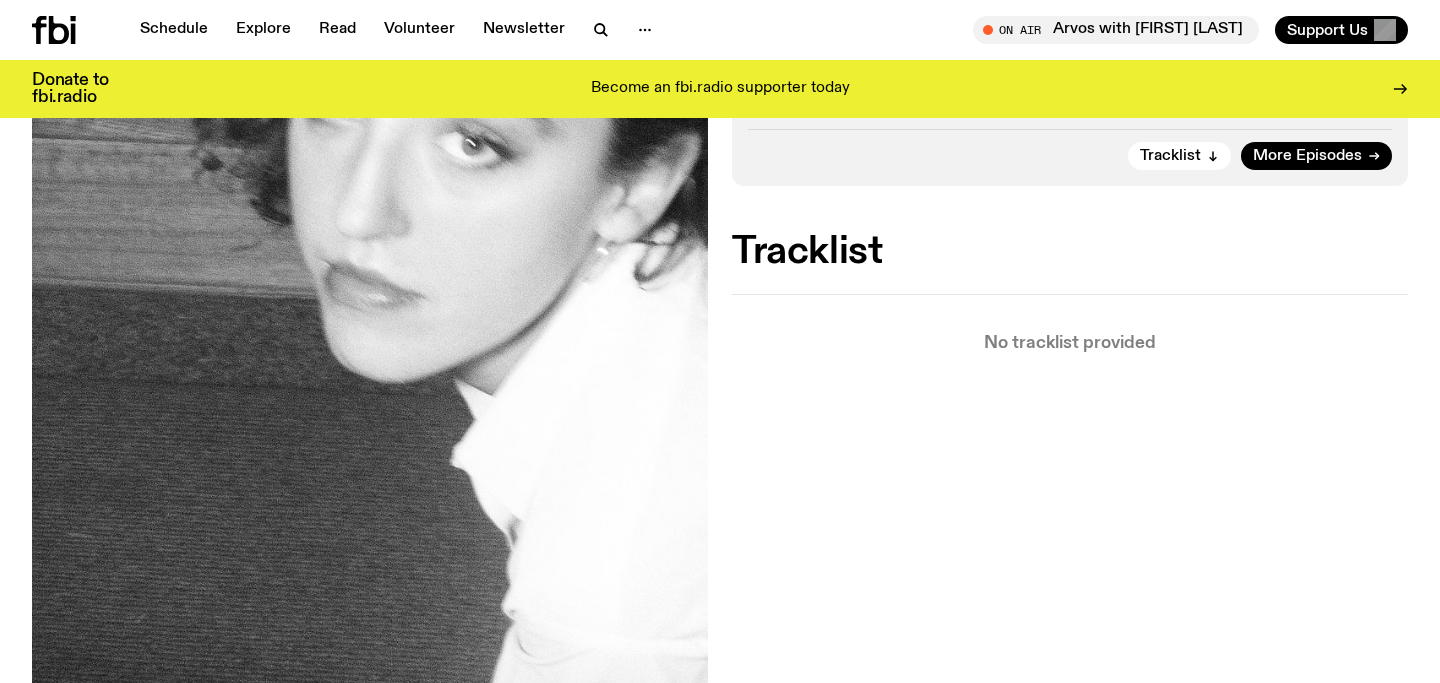 scroll, scrollTop: 369, scrollLeft: 0, axis: vertical 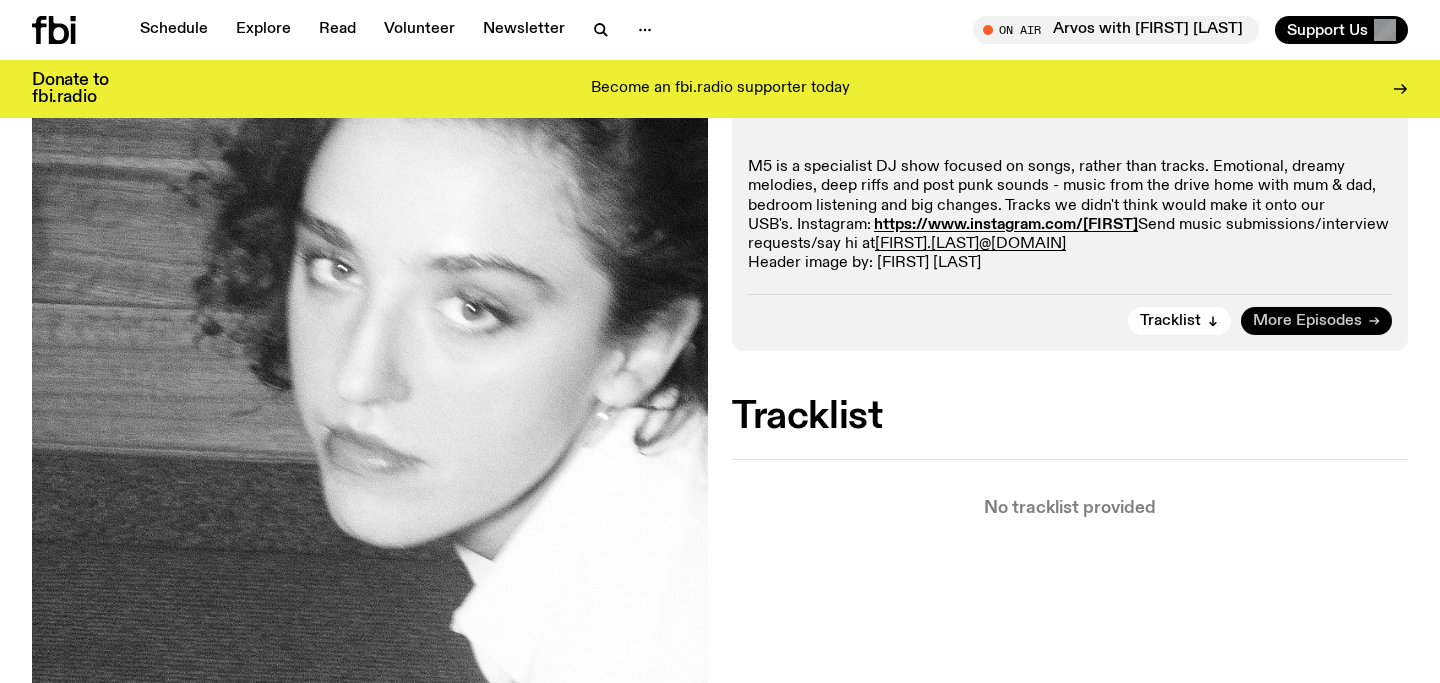 click on "More Episodes" at bounding box center (1307, 321) 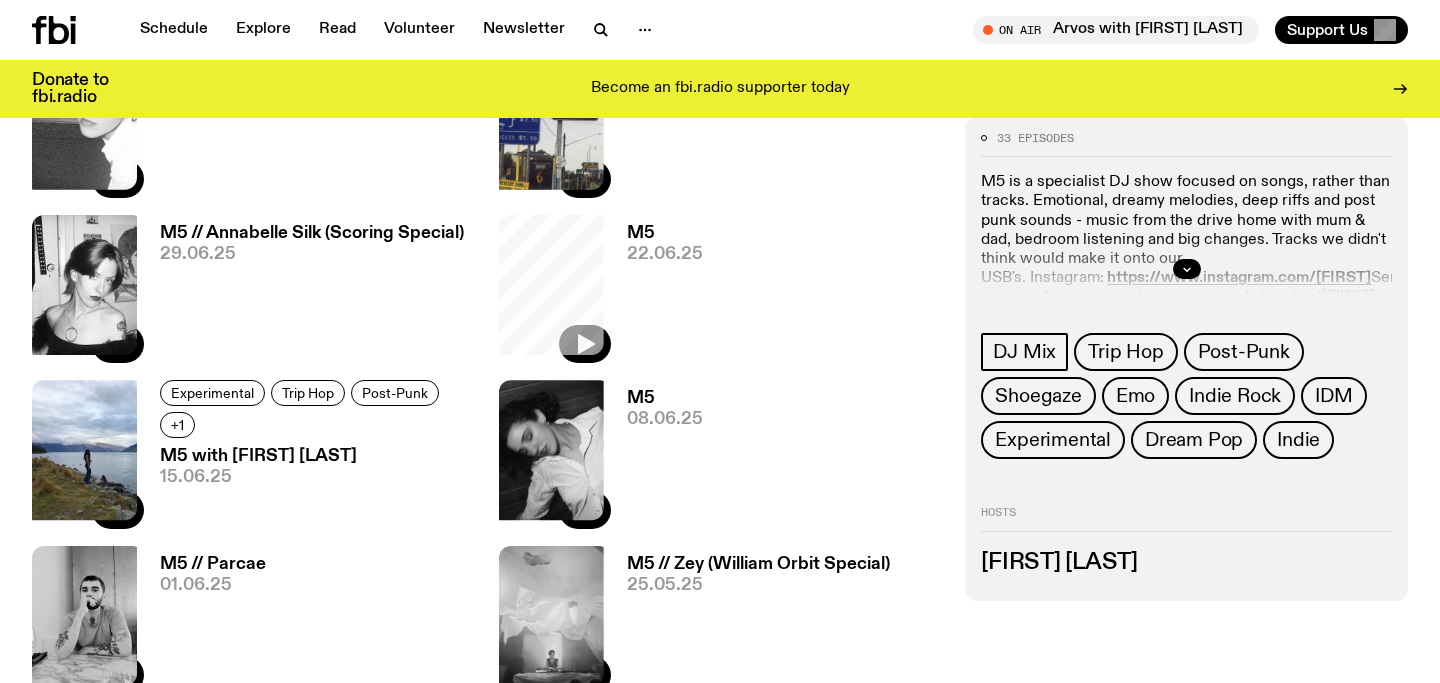 scroll, scrollTop: 1123, scrollLeft: 0, axis: vertical 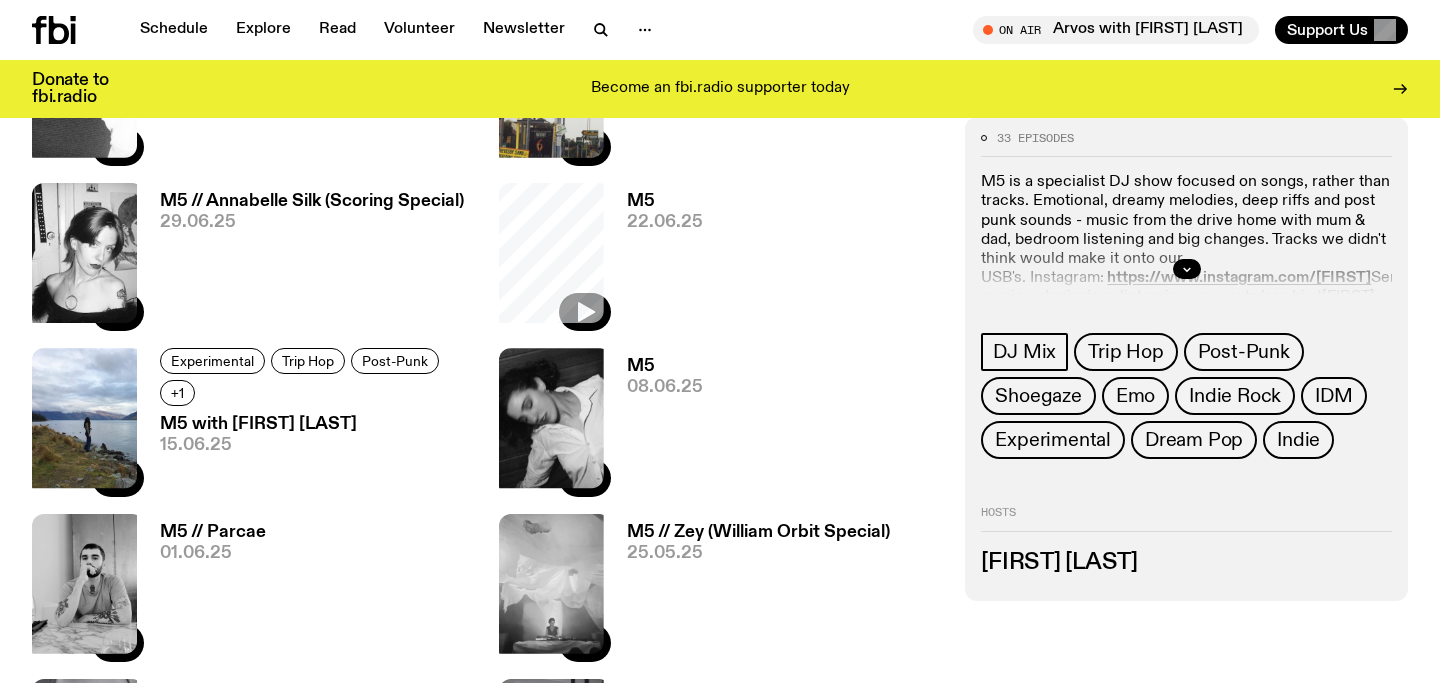 click on "M5 with Hannah Galvin" at bounding box center (317, 424) 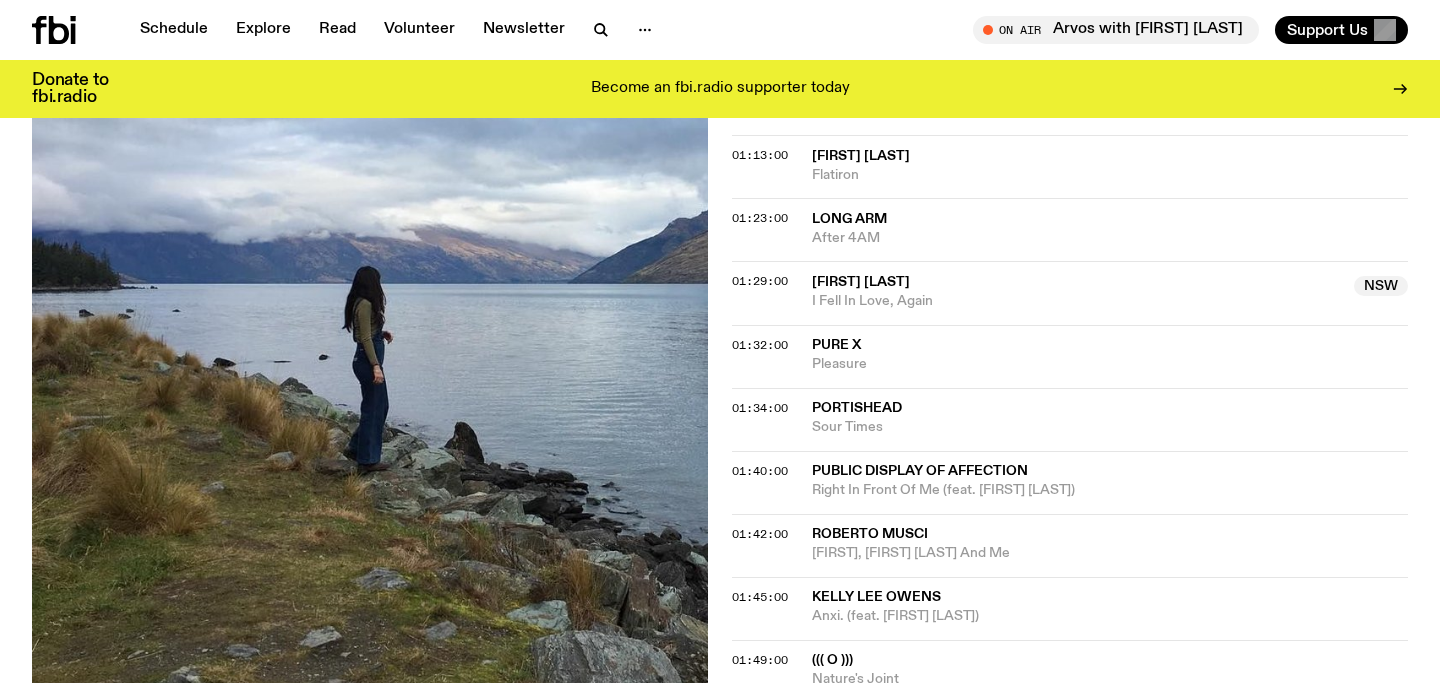 scroll, scrollTop: 1458, scrollLeft: 0, axis: vertical 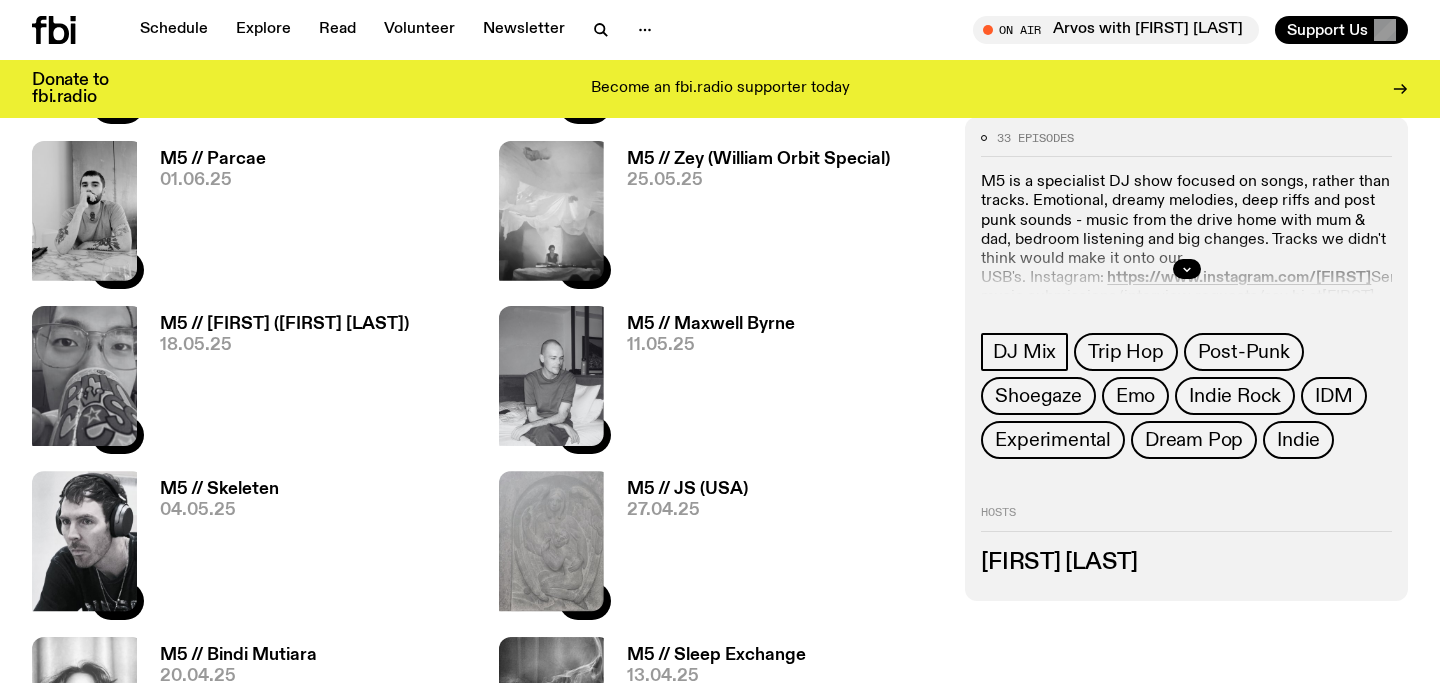 click on "M5 // Kitty (Jon Lim)" at bounding box center (284, 324) 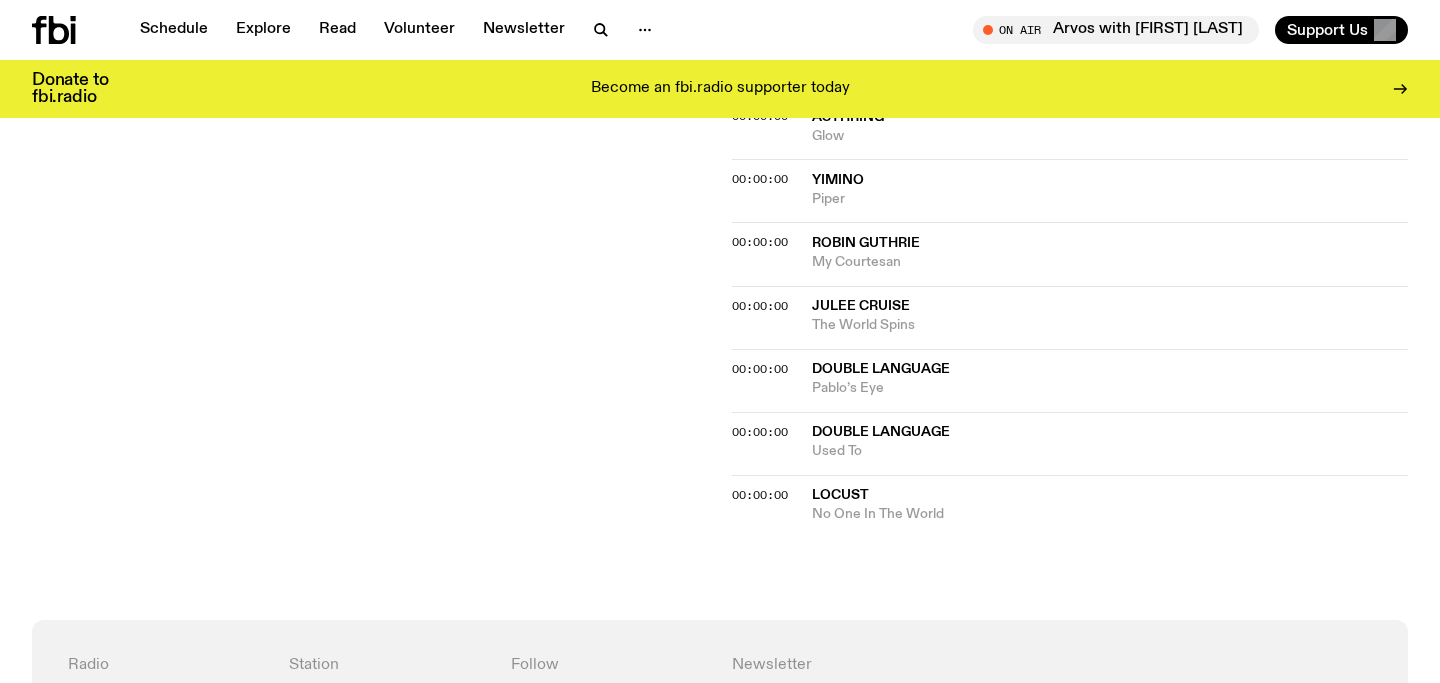 scroll, scrollTop: 2074, scrollLeft: 0, axis: vertical 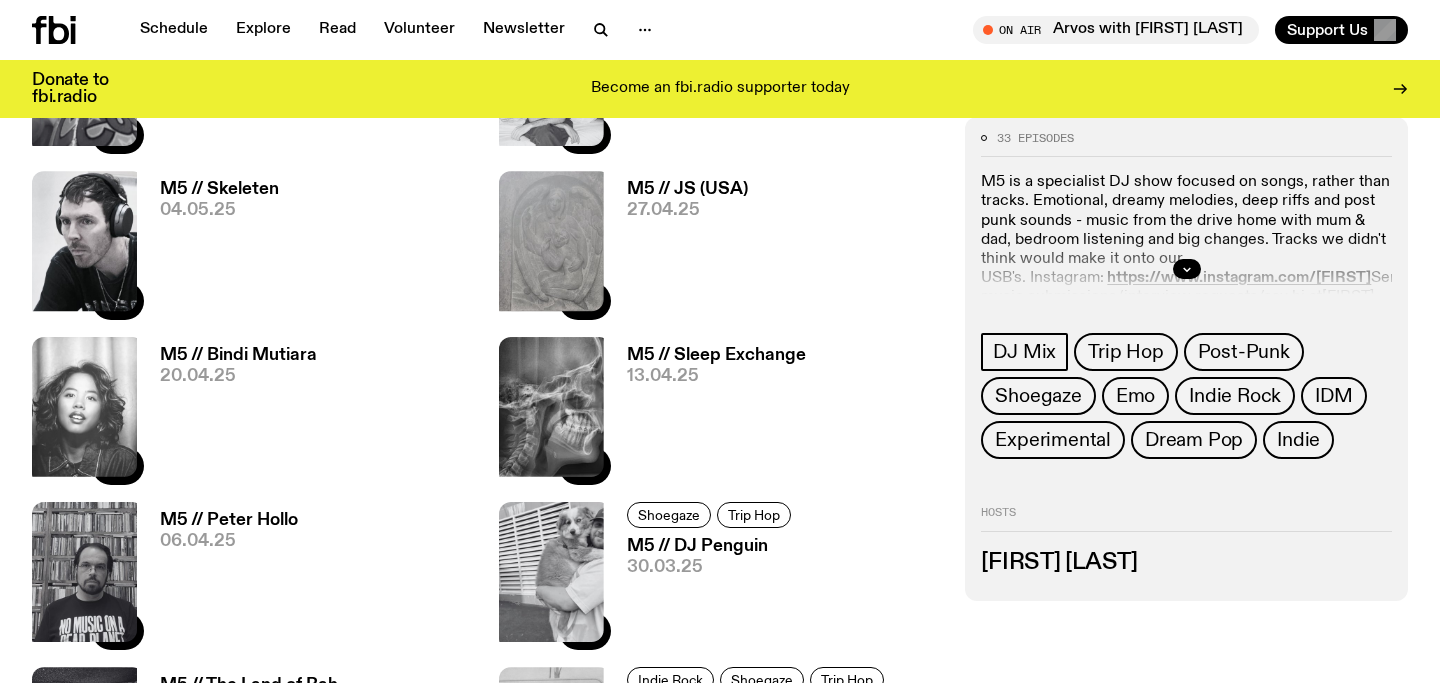 click on "M5 // Bindi Mutiara 20.04.25" at bounding box center [230, 411] 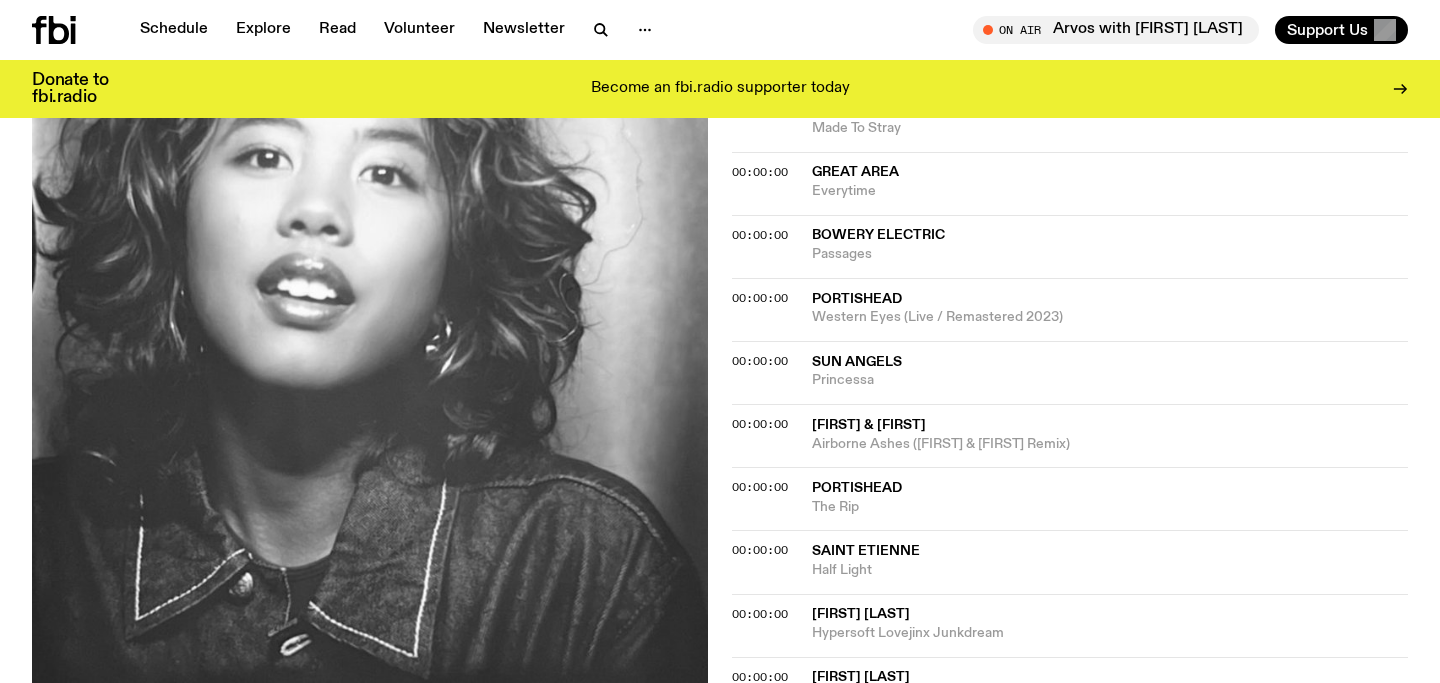 scroll, scrollTop: 1879, scrollLeft: 0, axis: vertical 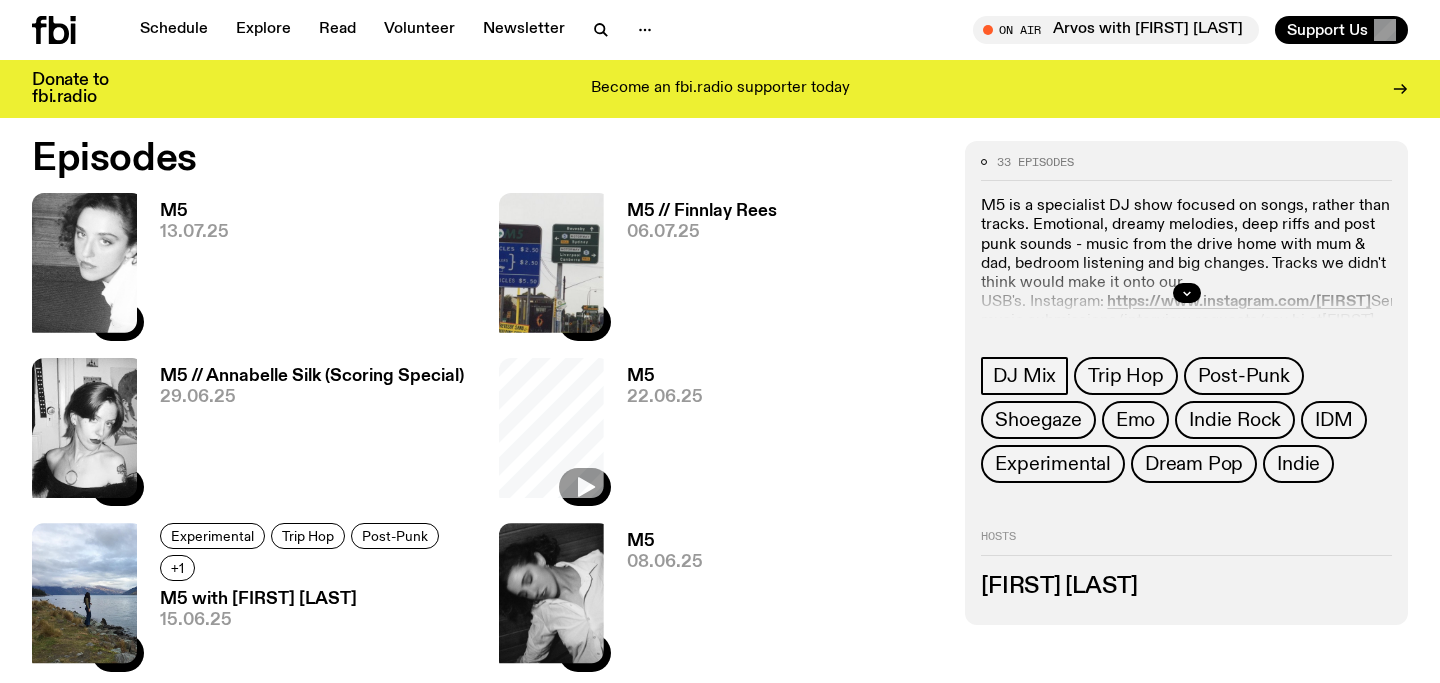 click on "06.07.25" at bounding box center (702, 232) 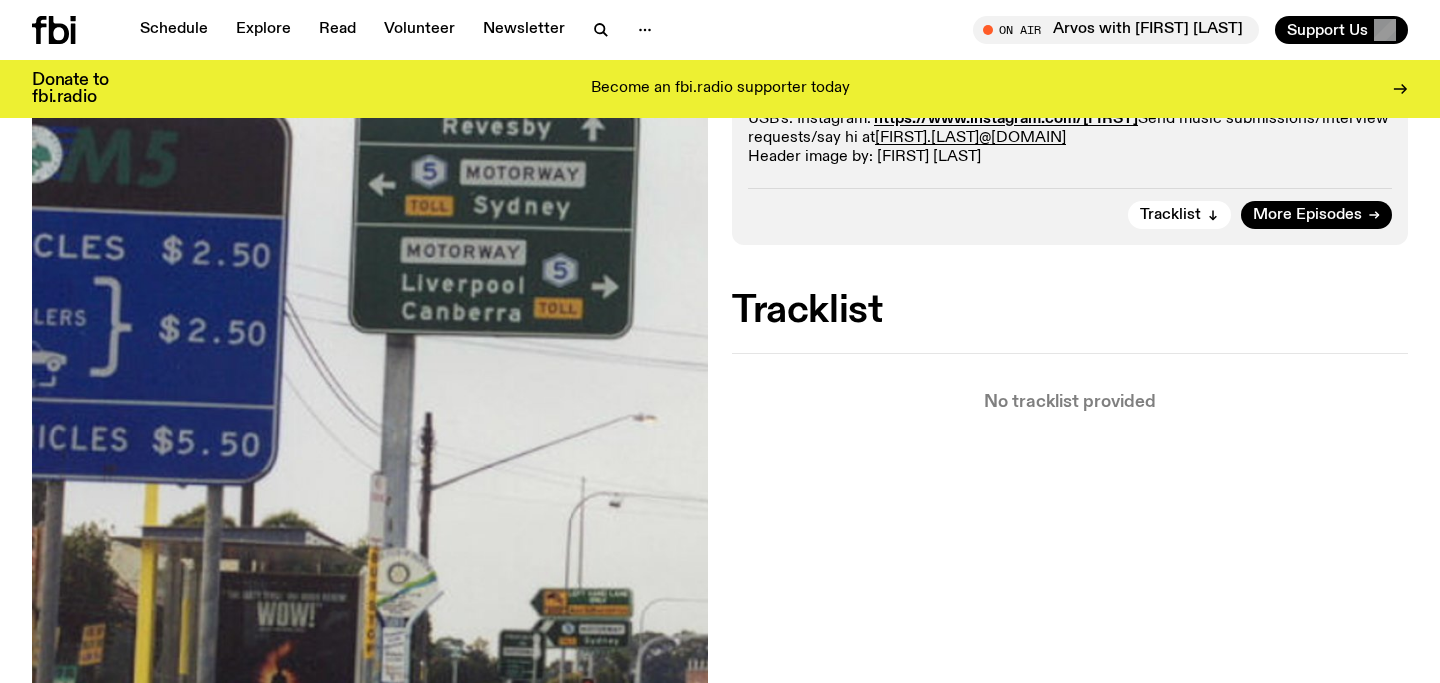 scroll, scrollTop: 476, scrollLeft: 0, axis: vertical 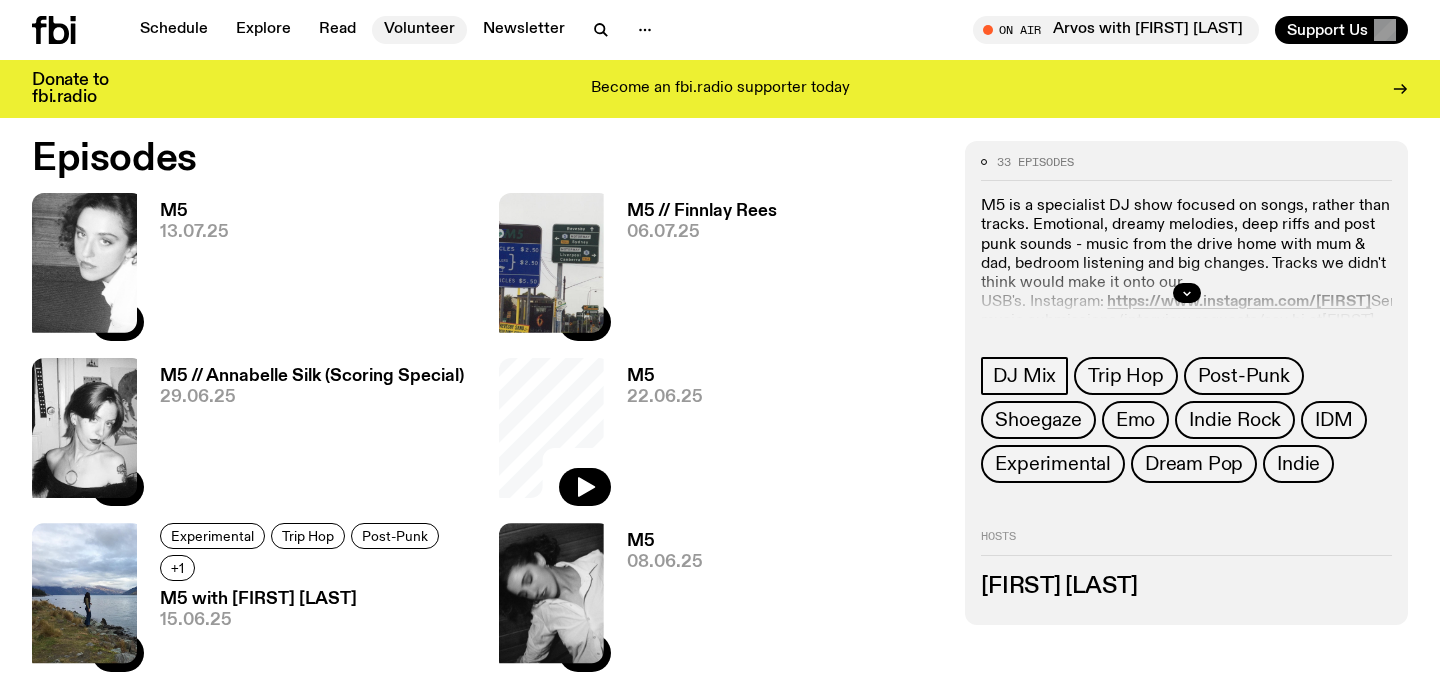 click at bounding box center (585, 487) 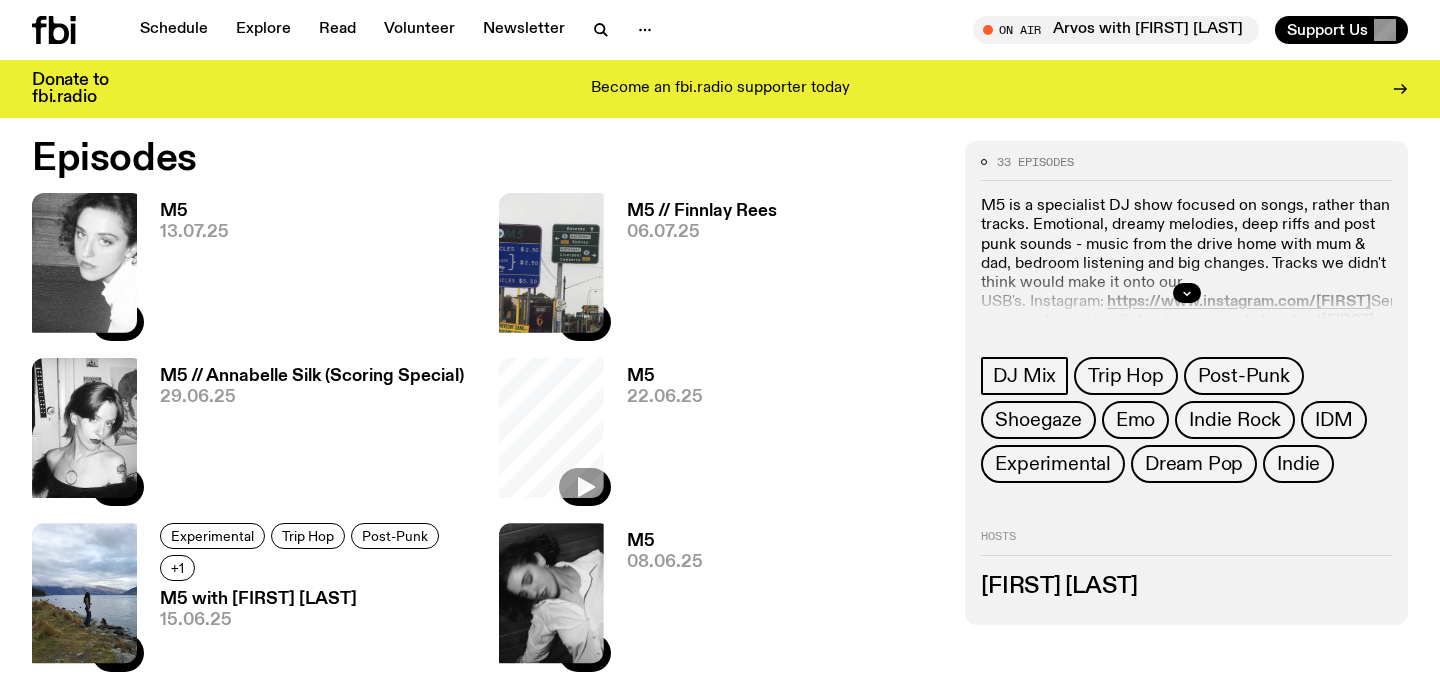 click on "22.06.25" at bounding box center [665, 397] 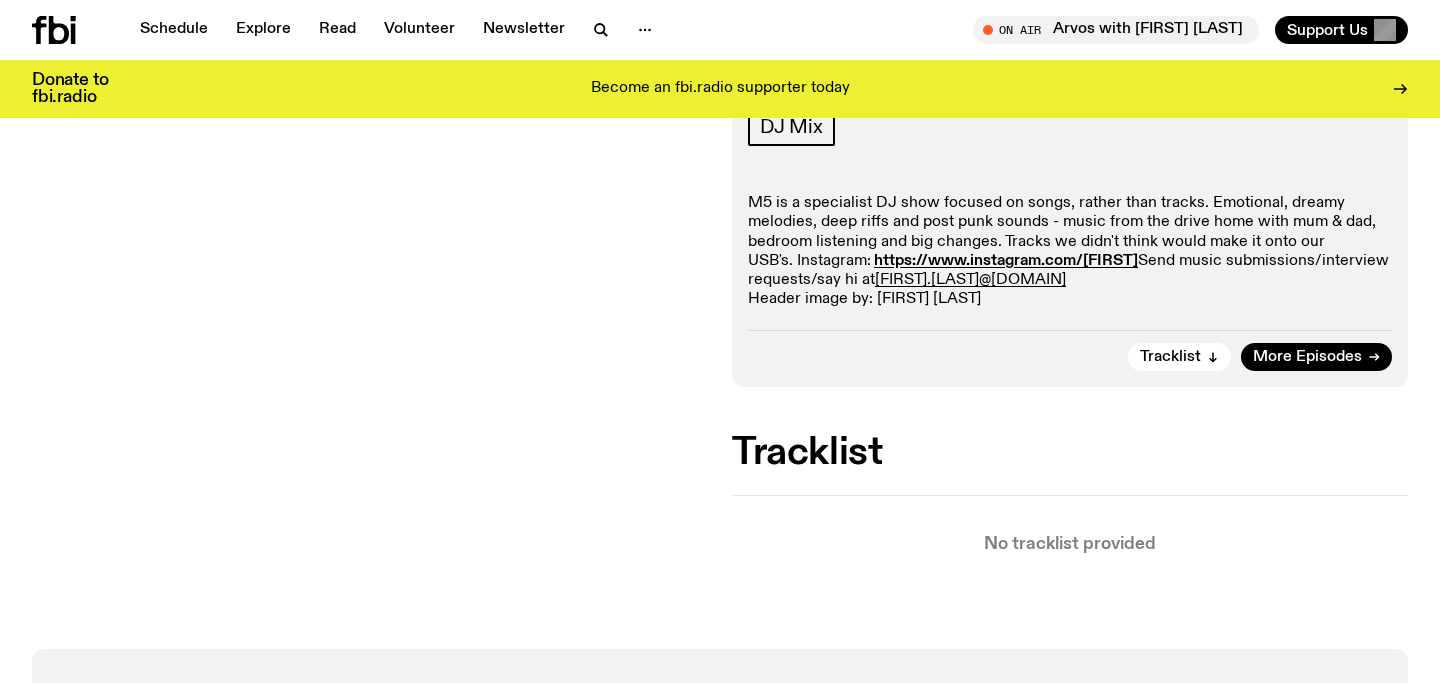 scroll, scrollTop: 334, scrollLeft: 0, axis: vertical 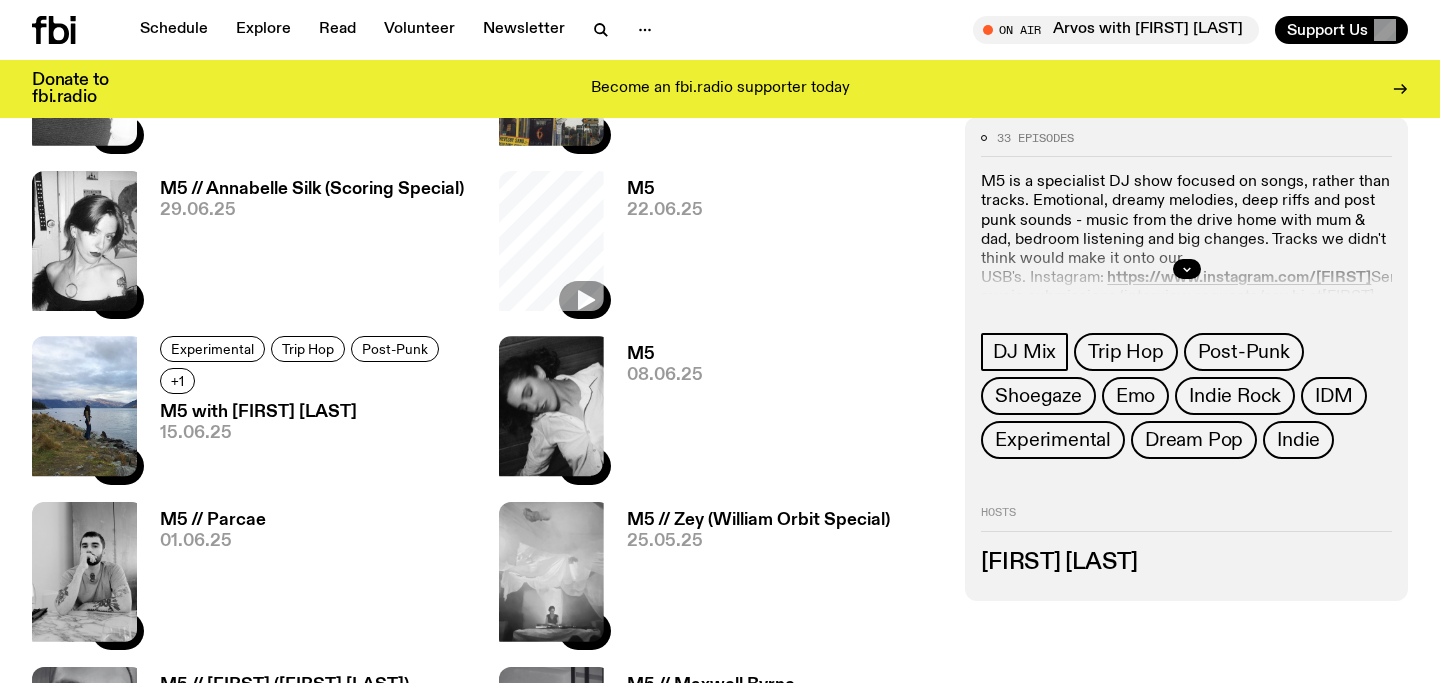 click on "08.06.25" at bounding box center (665, 375) 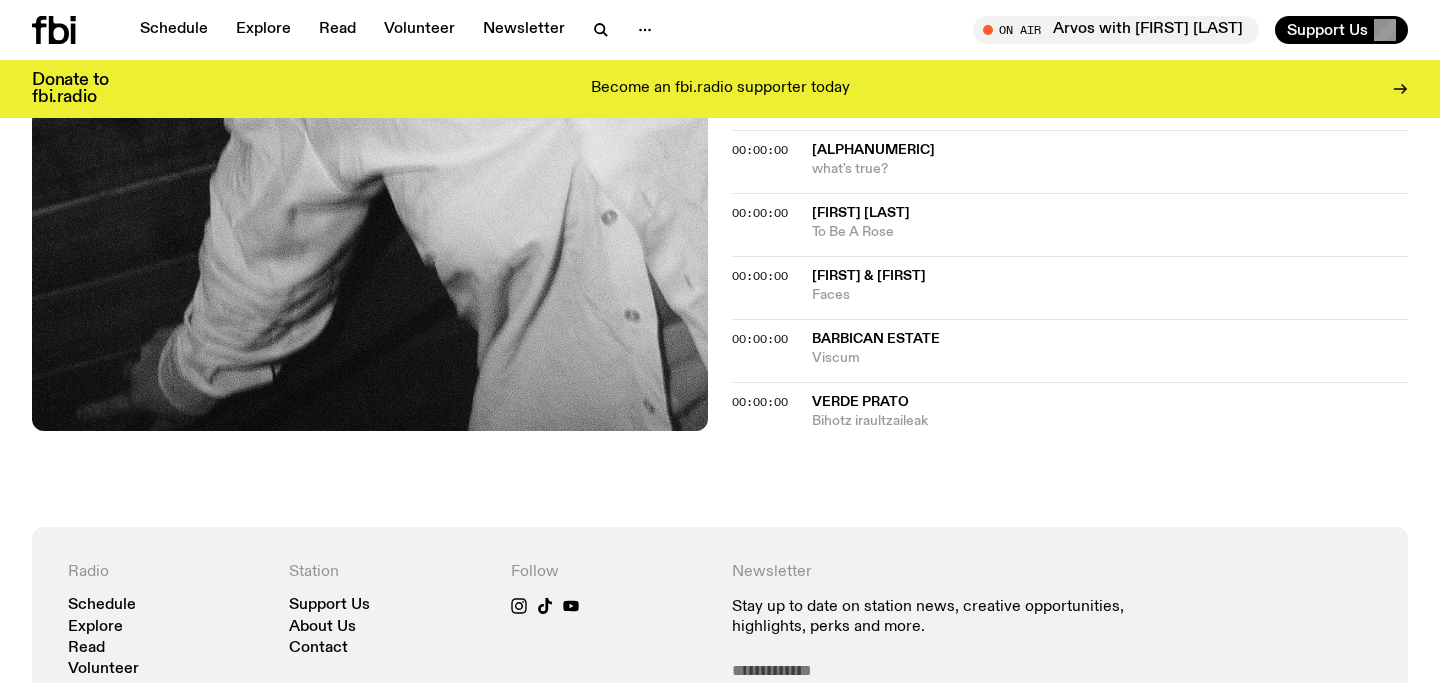 scroll, scrollTop: 1565, scrollLeft: 0, axis: vertical 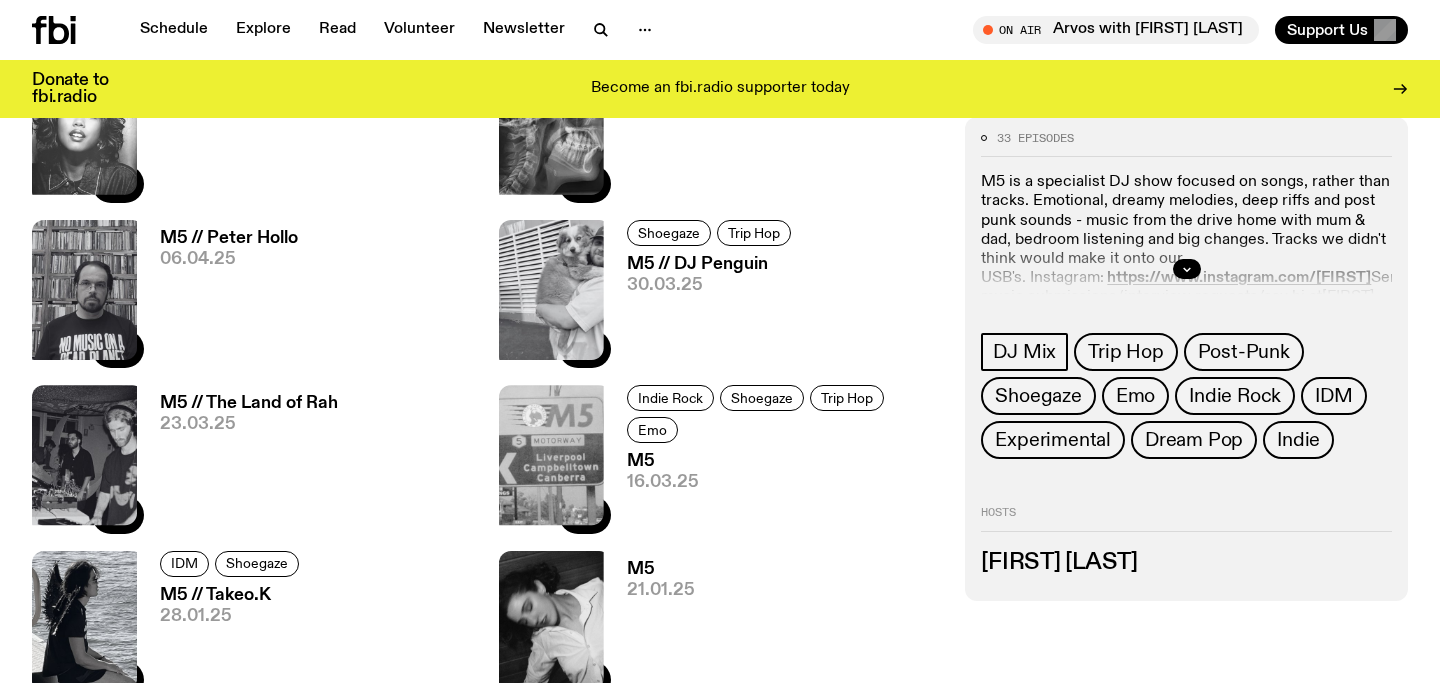 click on "M5  16.03.25" at bounding box center (776, 493) 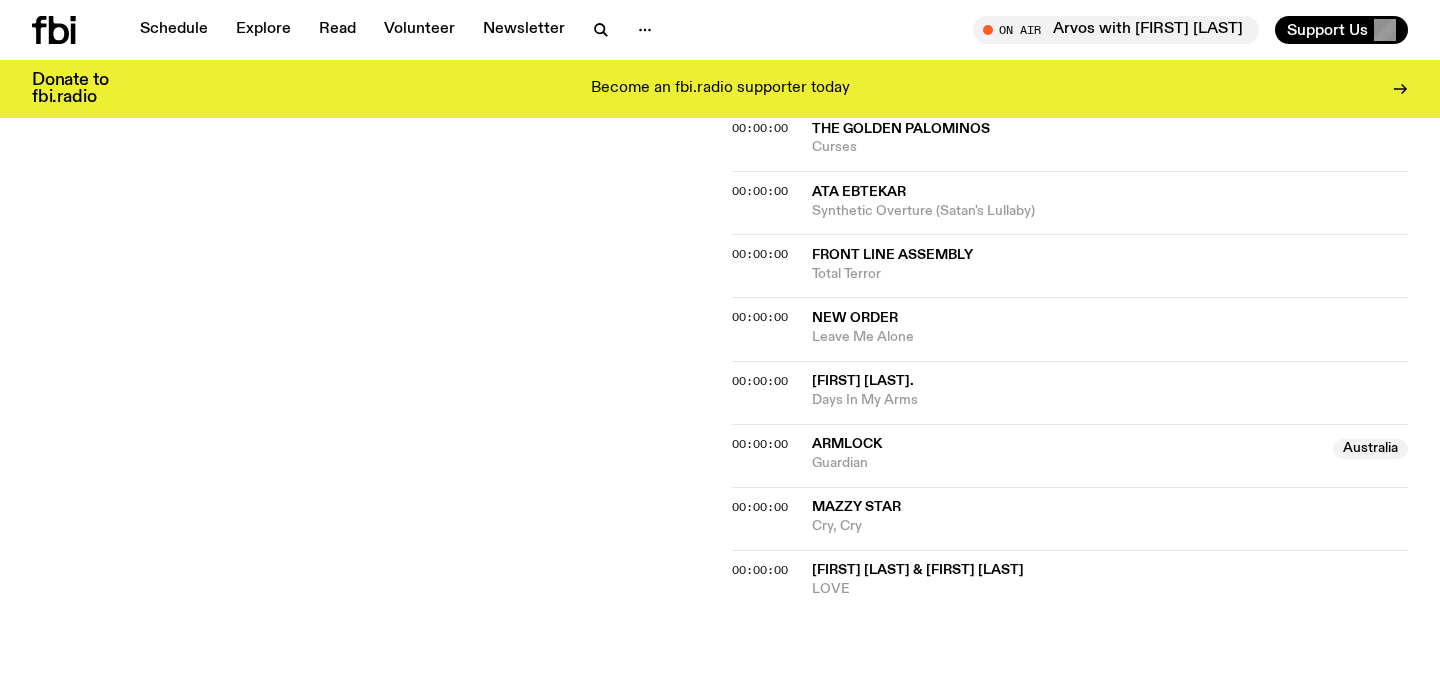 scroll, scrollTop: 2091, scrollLeft: 0, axis: vertical 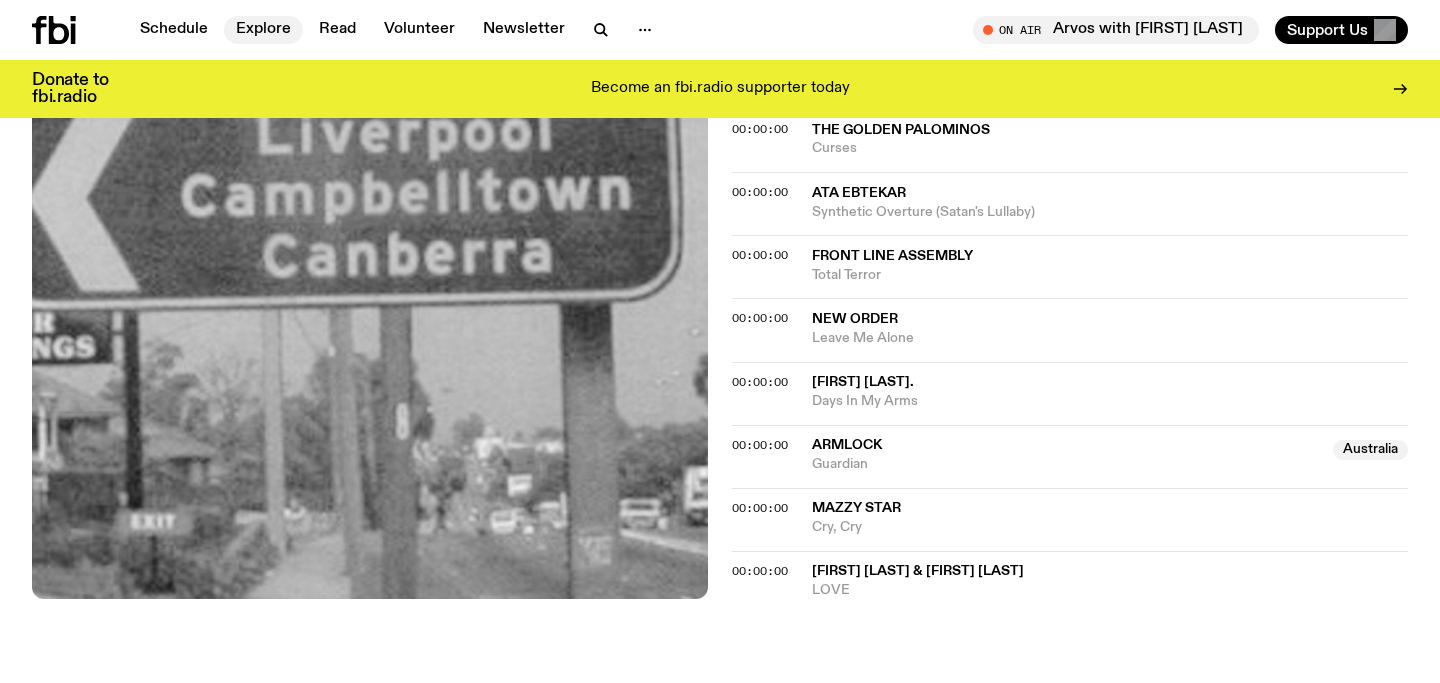 click on "Explore" at bounding box center (263, 30) 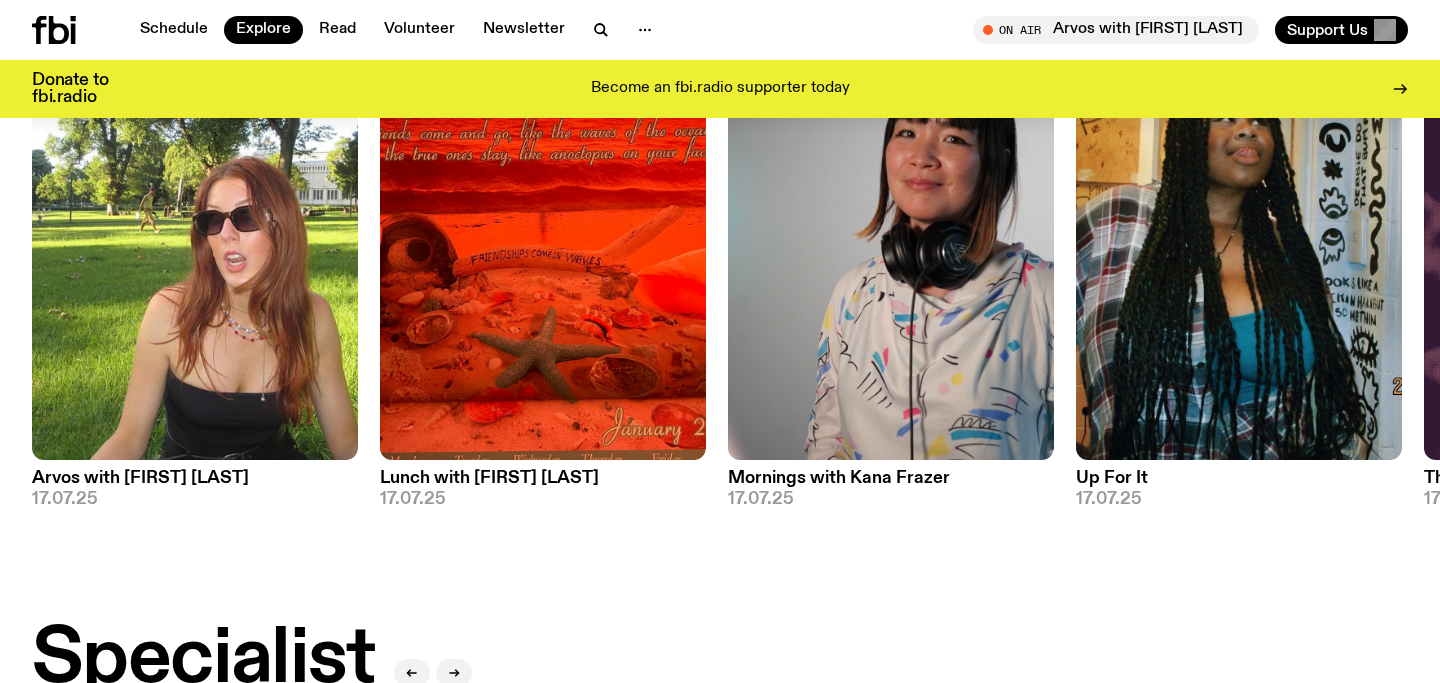 scroll, scrollTop: 962, scrollLeft: 0, axis: vertical 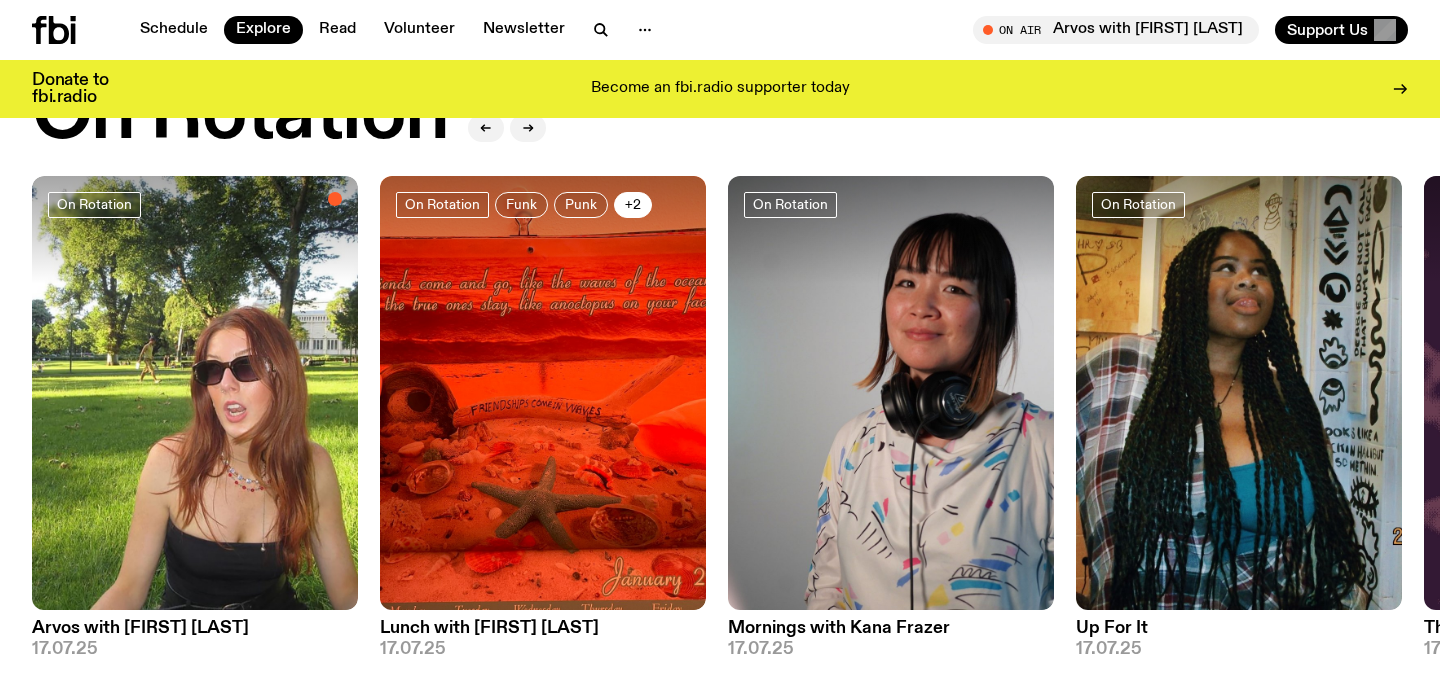 click on "+2" 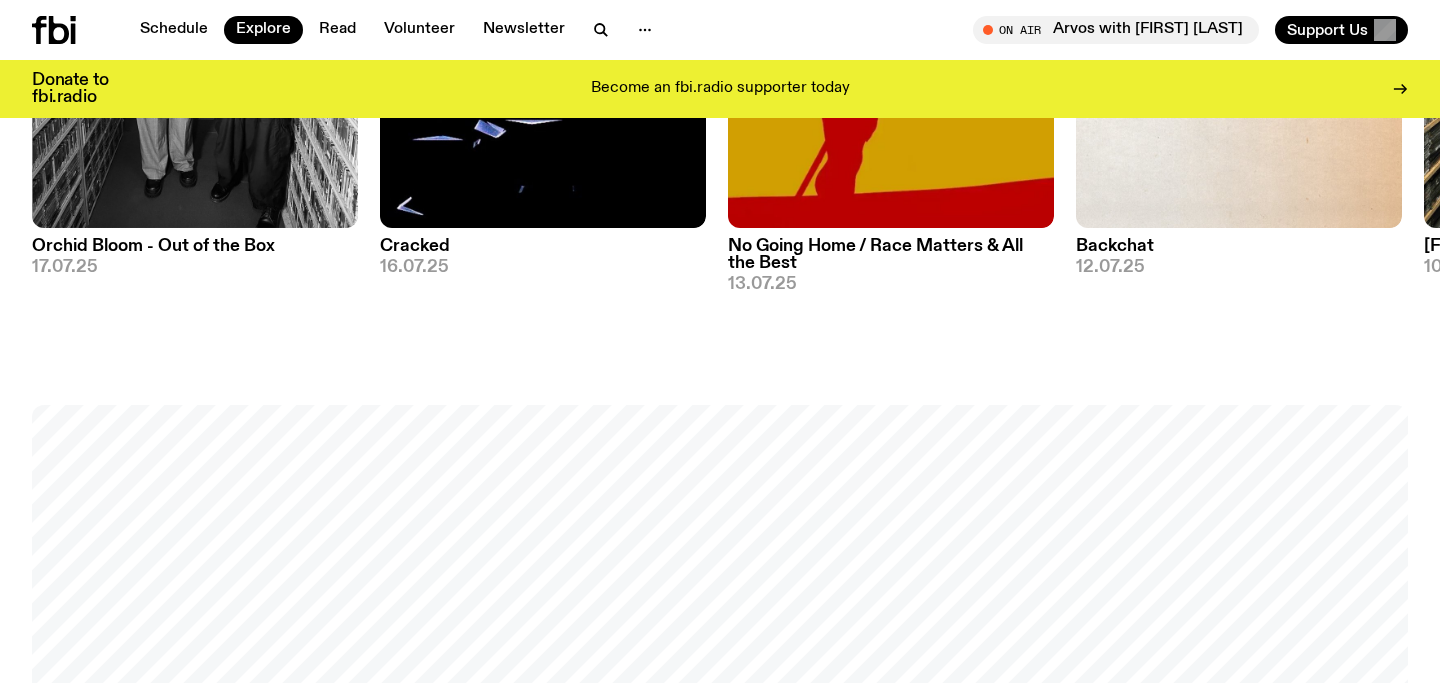 scroll, scrollTop: 2617, scrollLeft: 0, axis: vertical 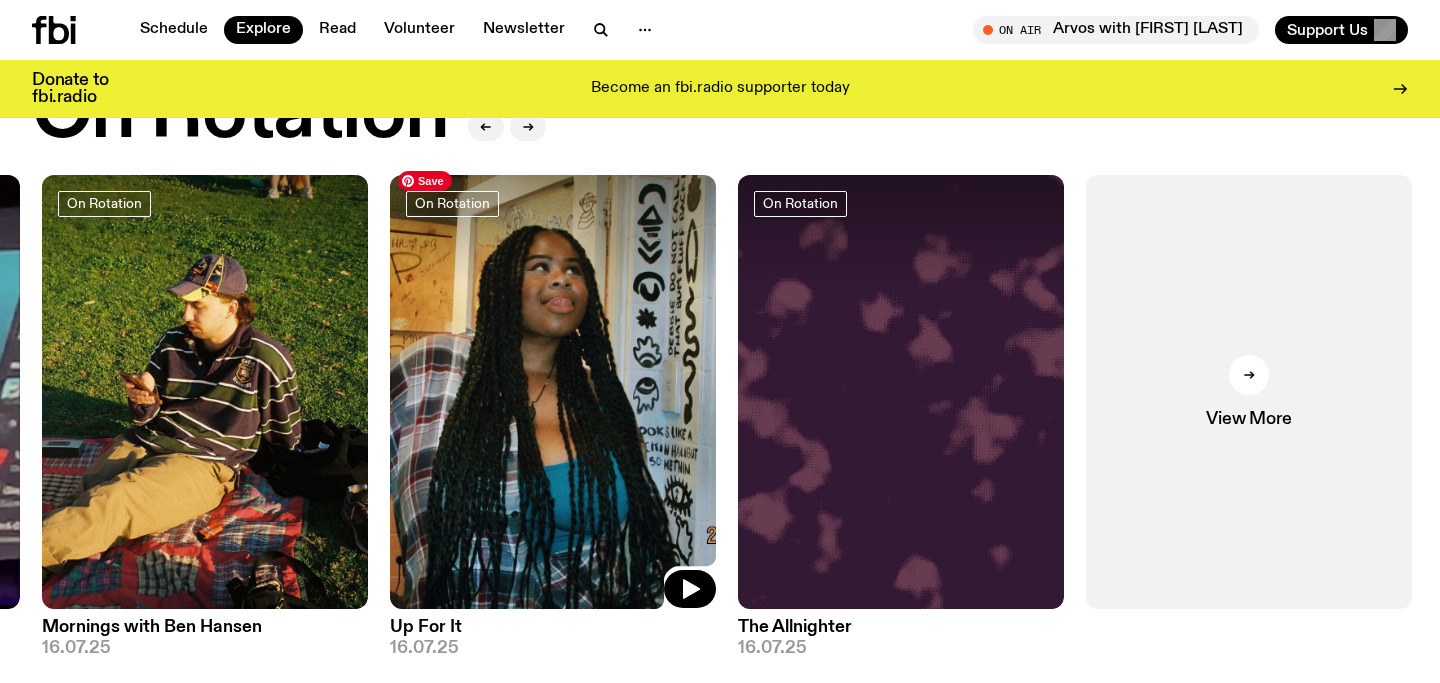 click 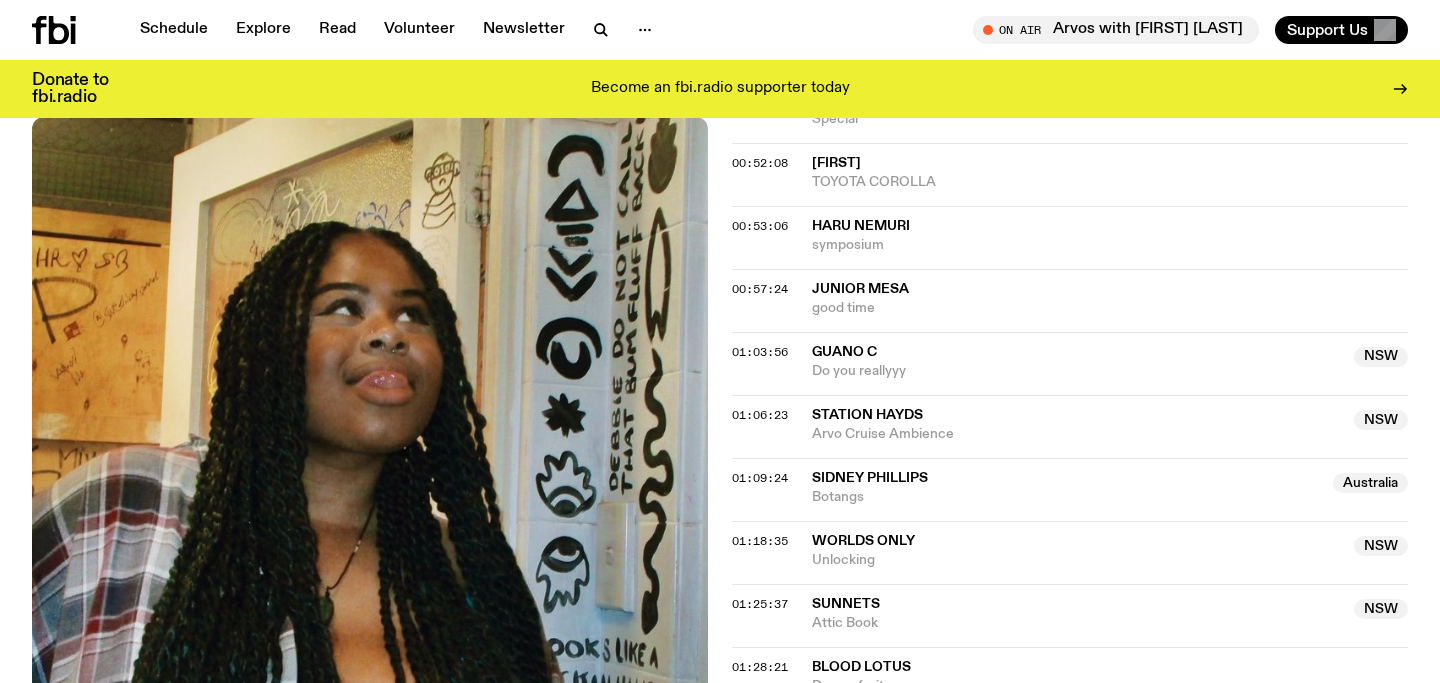 scroll, scrollTop: 0, scrollLeft: 0, axis: both 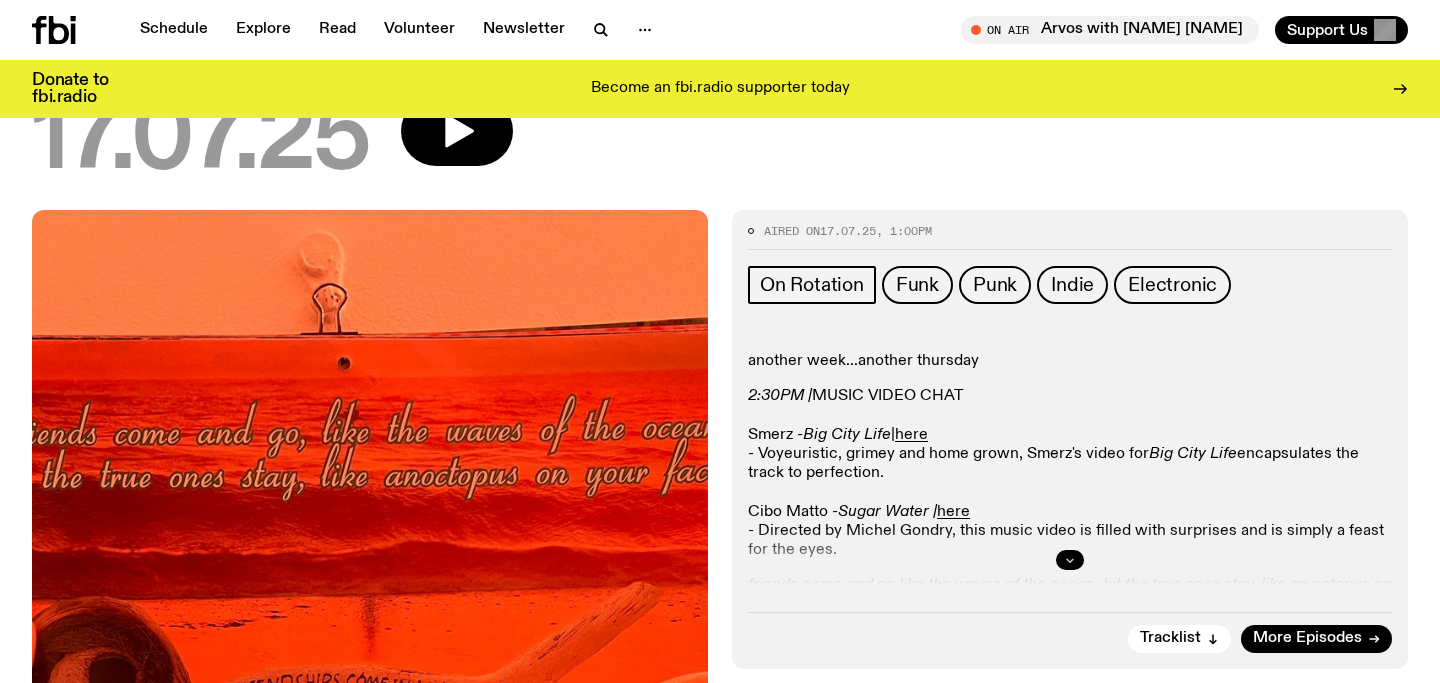 click 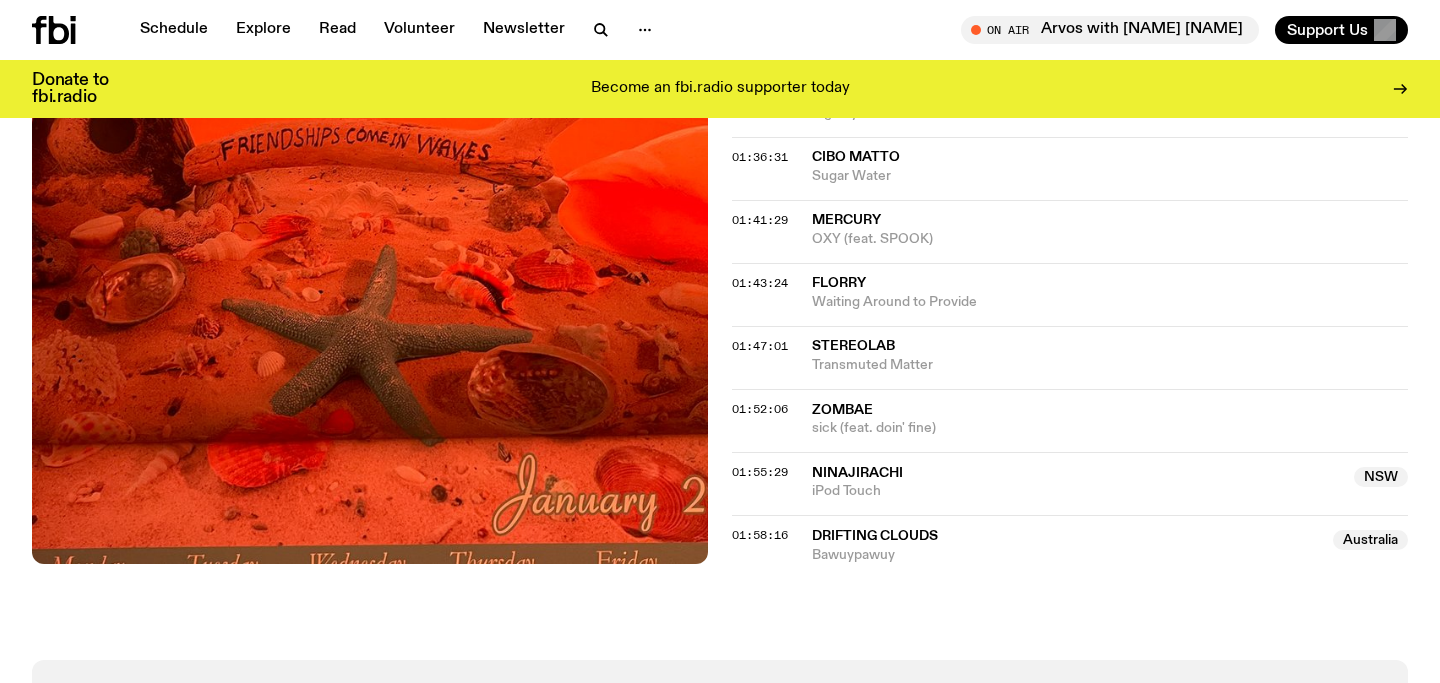 scroll, scrollTop: 2185, scrollLeft: 0, axis: vertical 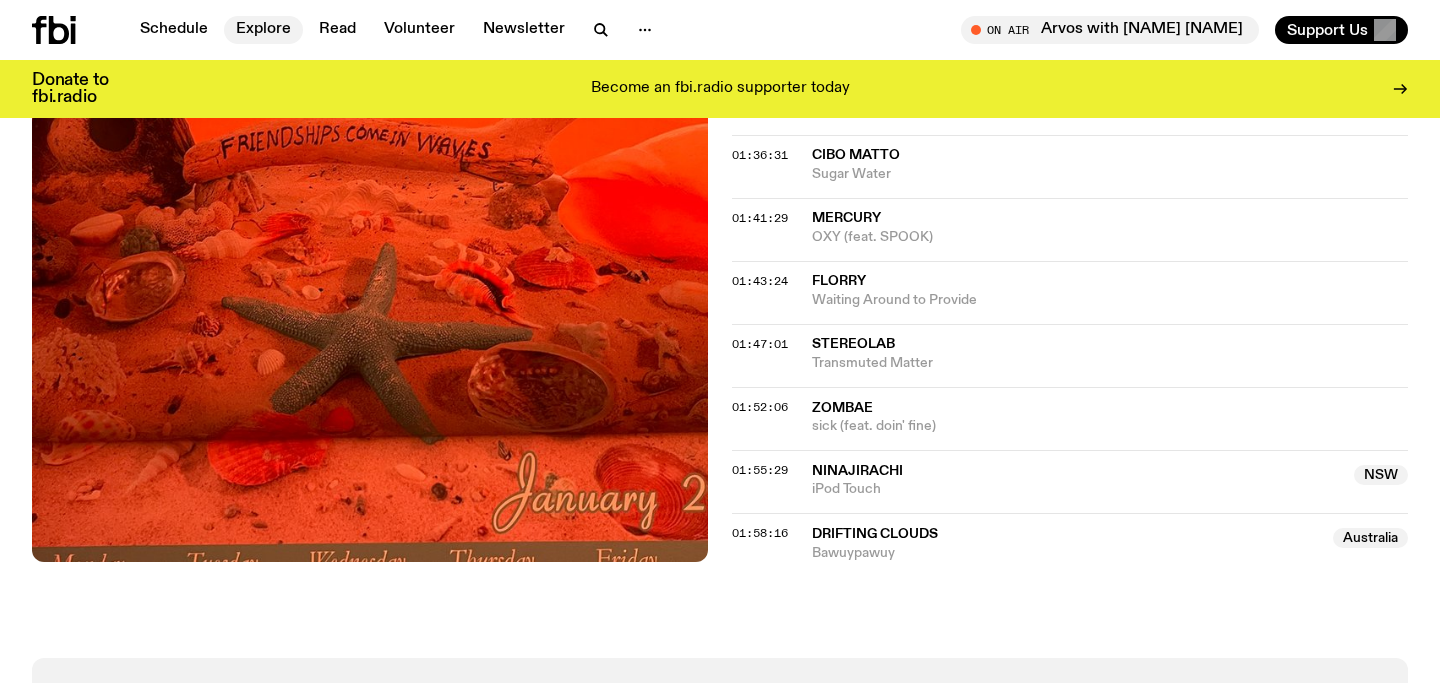 click on "Explore" at bounding box center (263, 30) 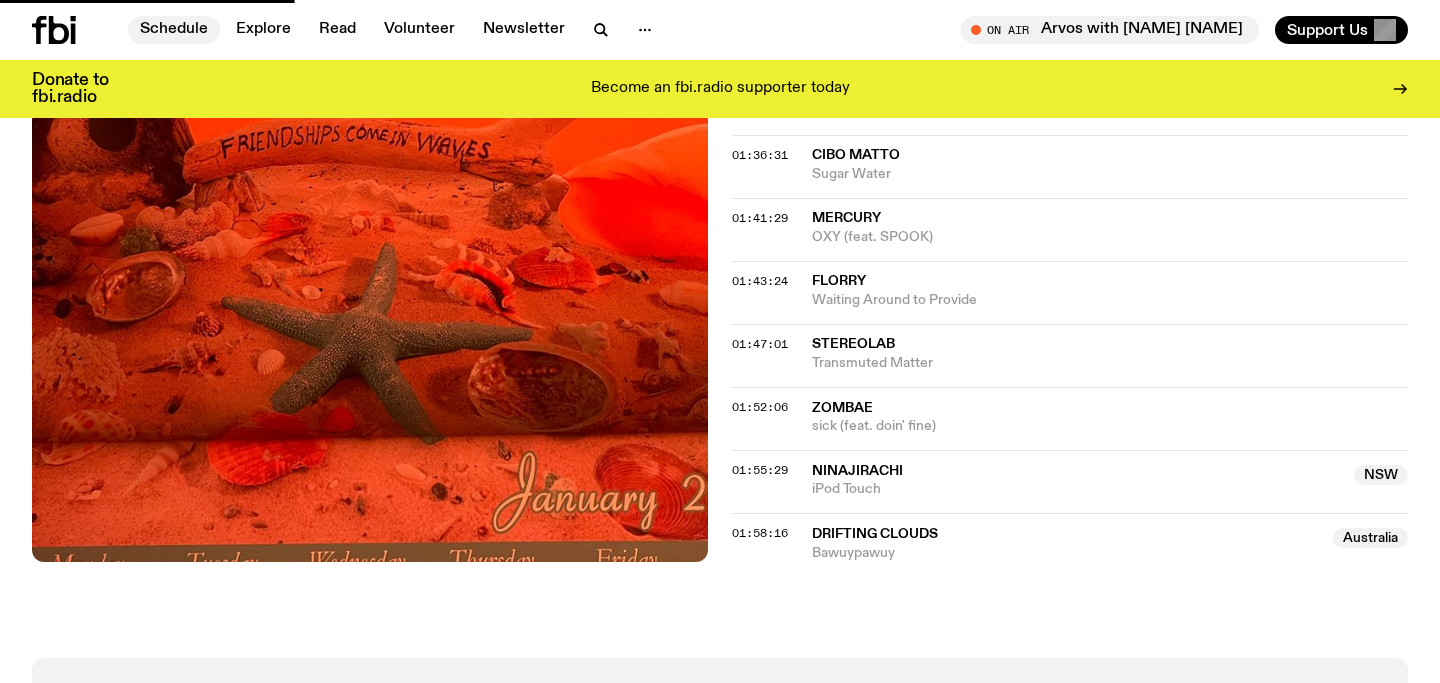 click on "Schedule" at bounding box center [174, 30] 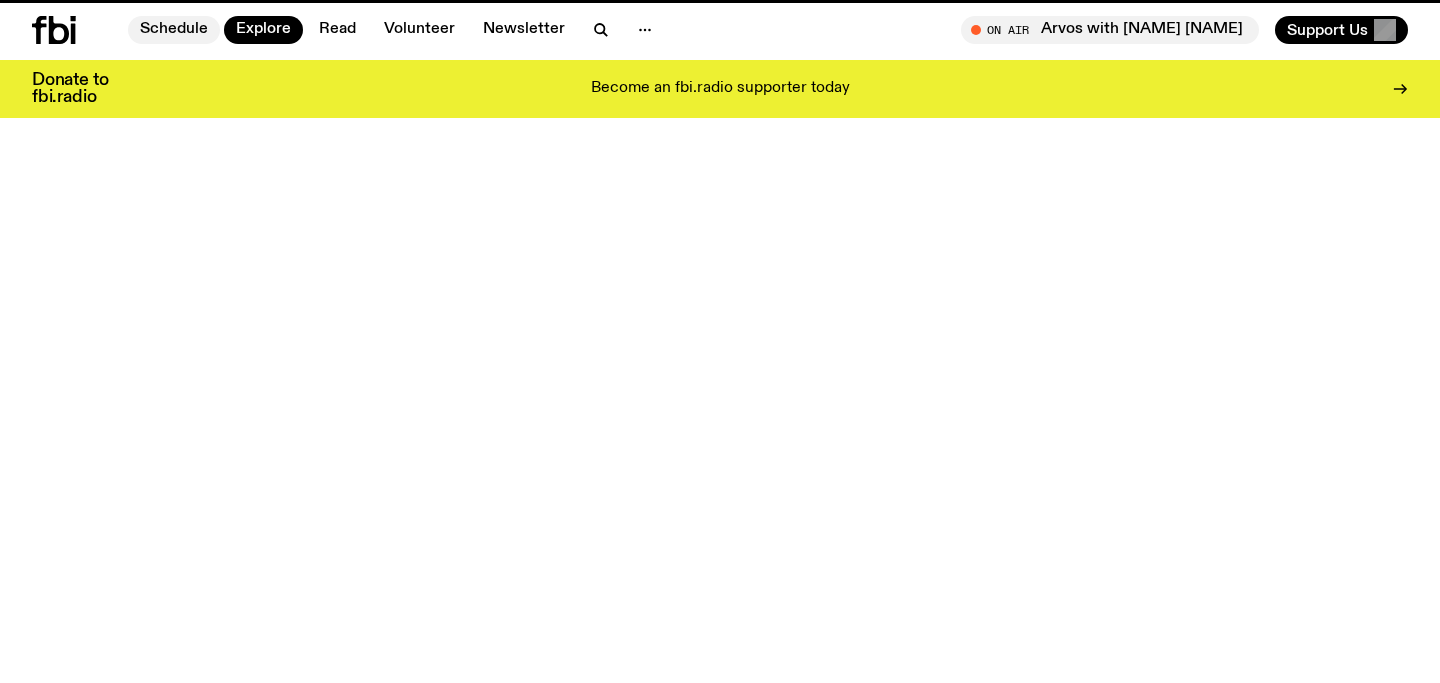 scroll, scrollTop: 0, scrollLeft: 0, axis: both 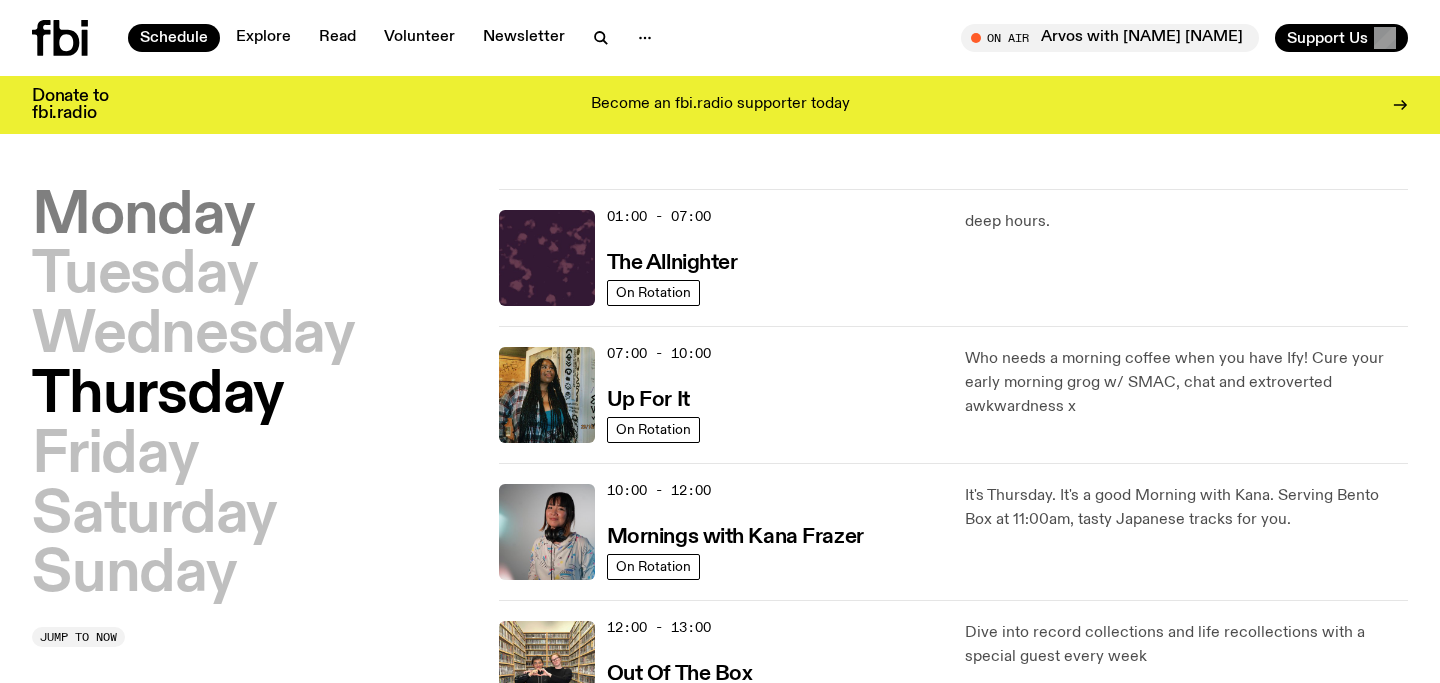 click on "Monday" at bounding box center (143, 217) 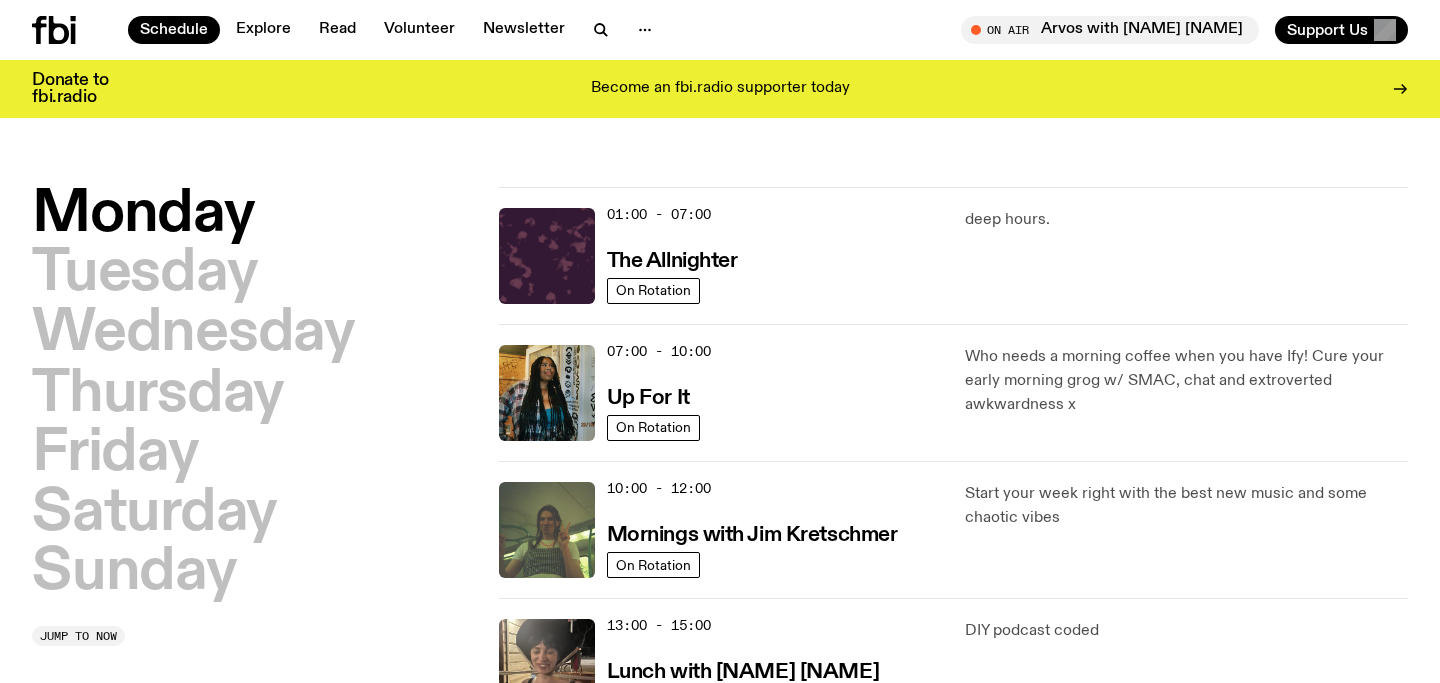 scroll, scrollTop: 52, scrollLeft: 0, axis: vertical 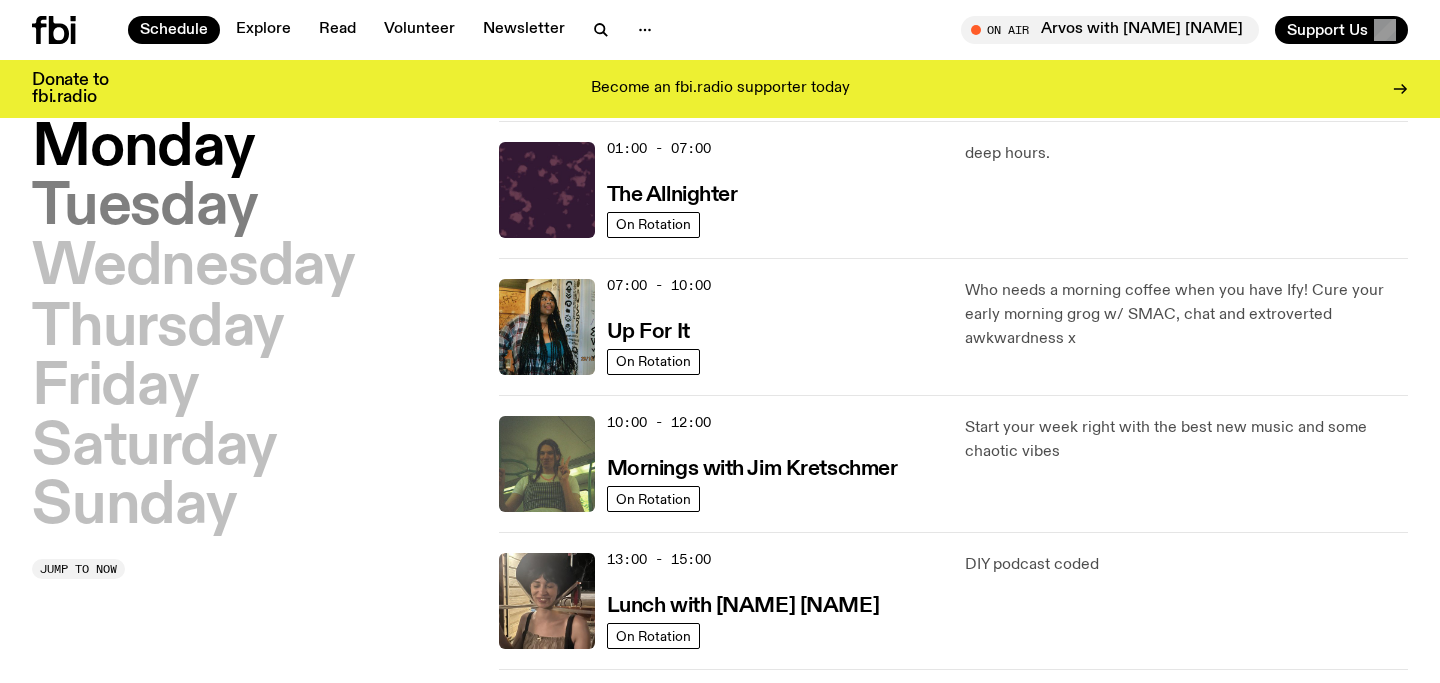 click on "Tuesday" at bounding box center [144, 208] 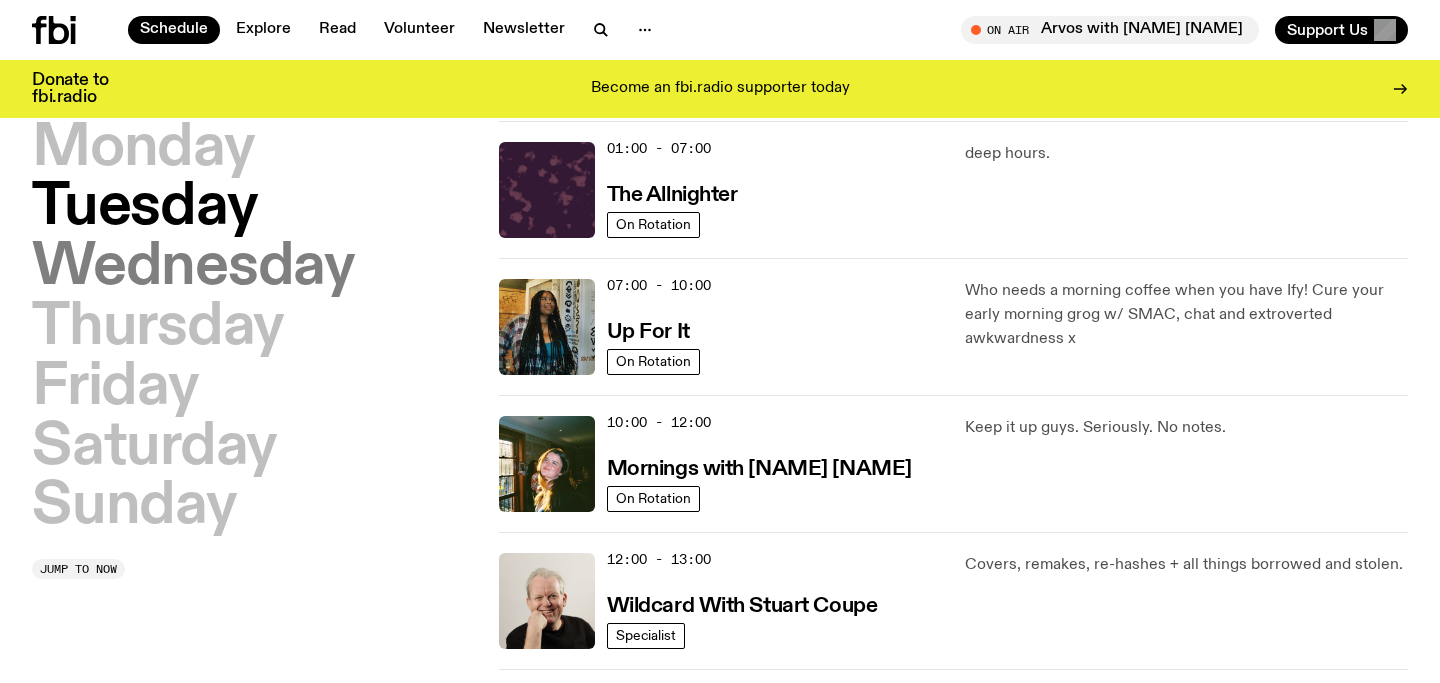 click on "Wednesday" at bounding box center [193, 268] 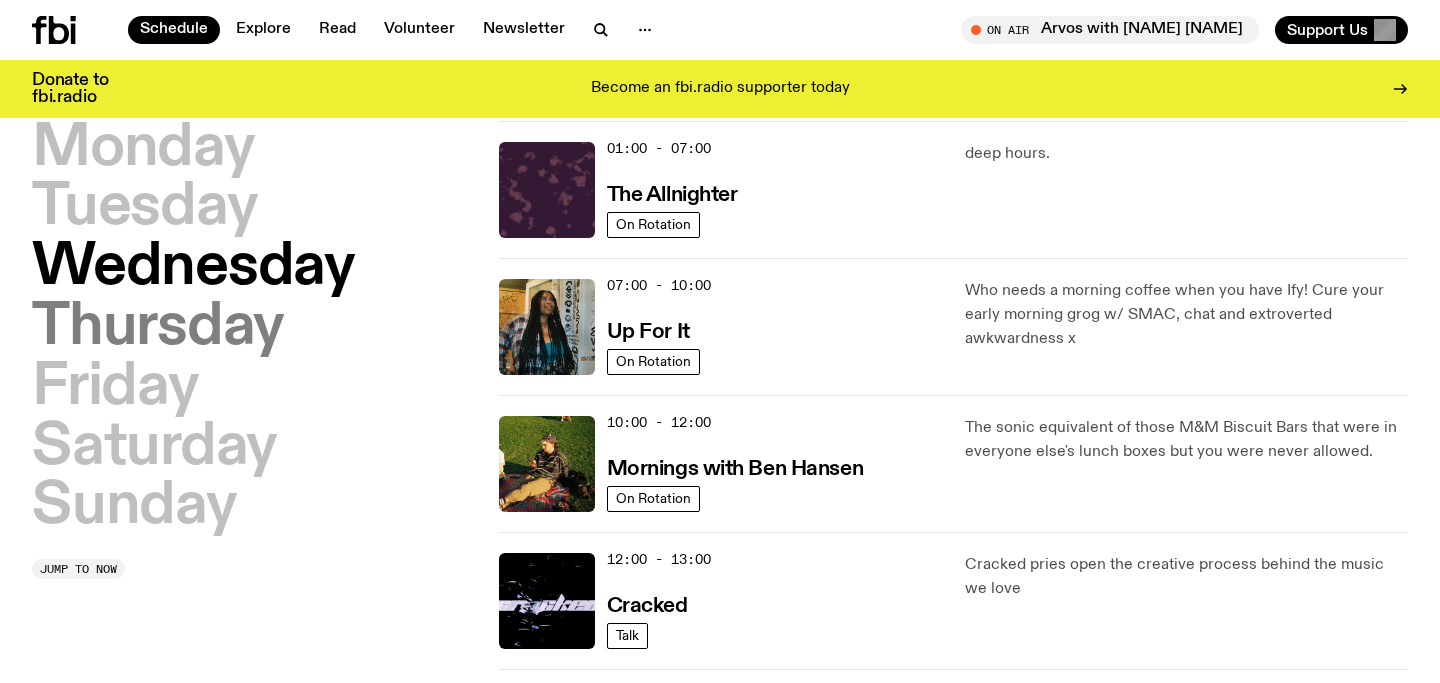 click on "Thursday" at bounding box center (158, 328) 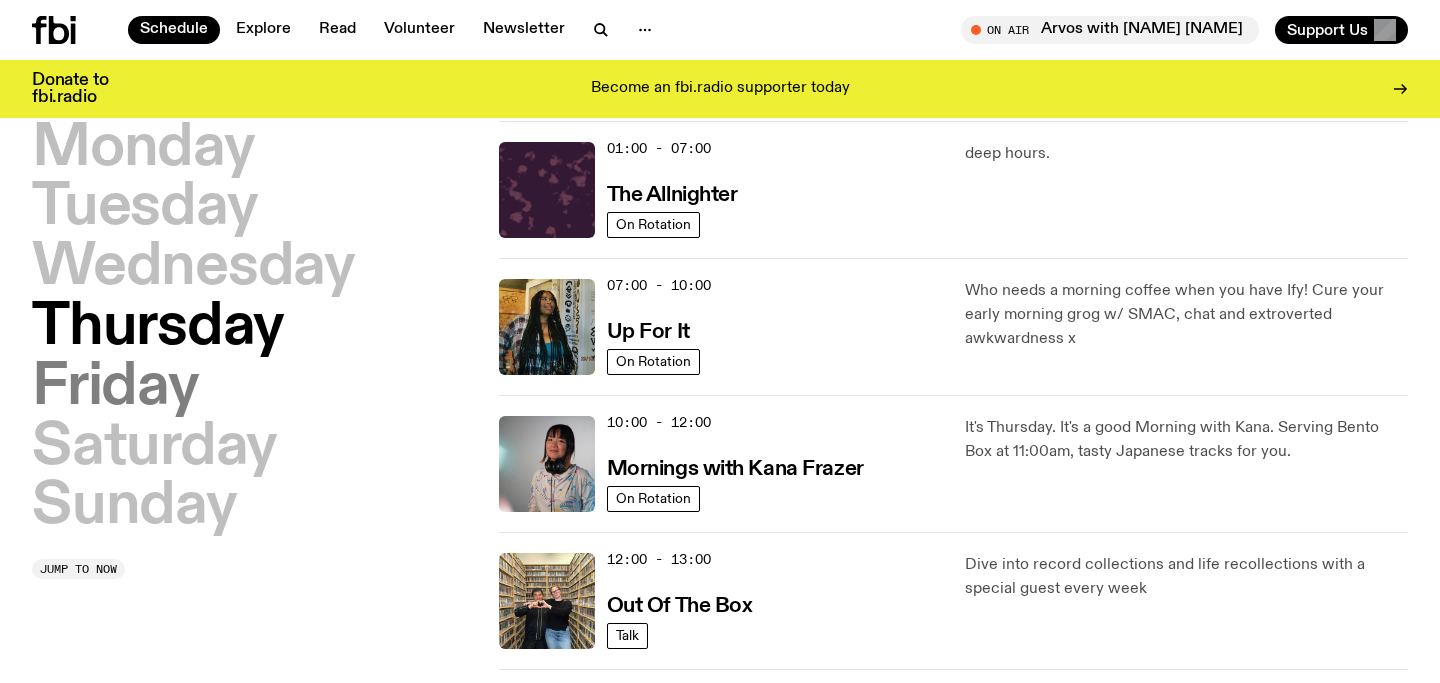 click on "Friday" at bounding box center [115, 388] 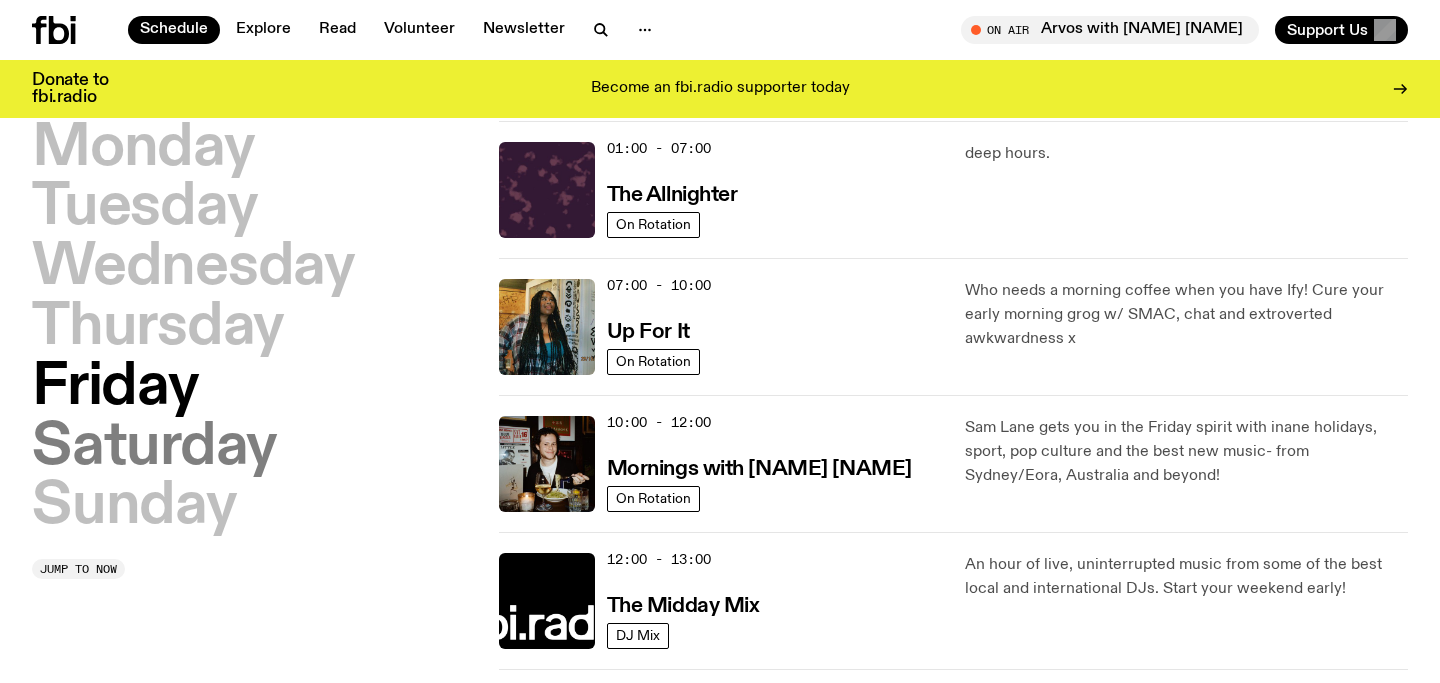 click on "Saturday" at bounding box center (154, 448) 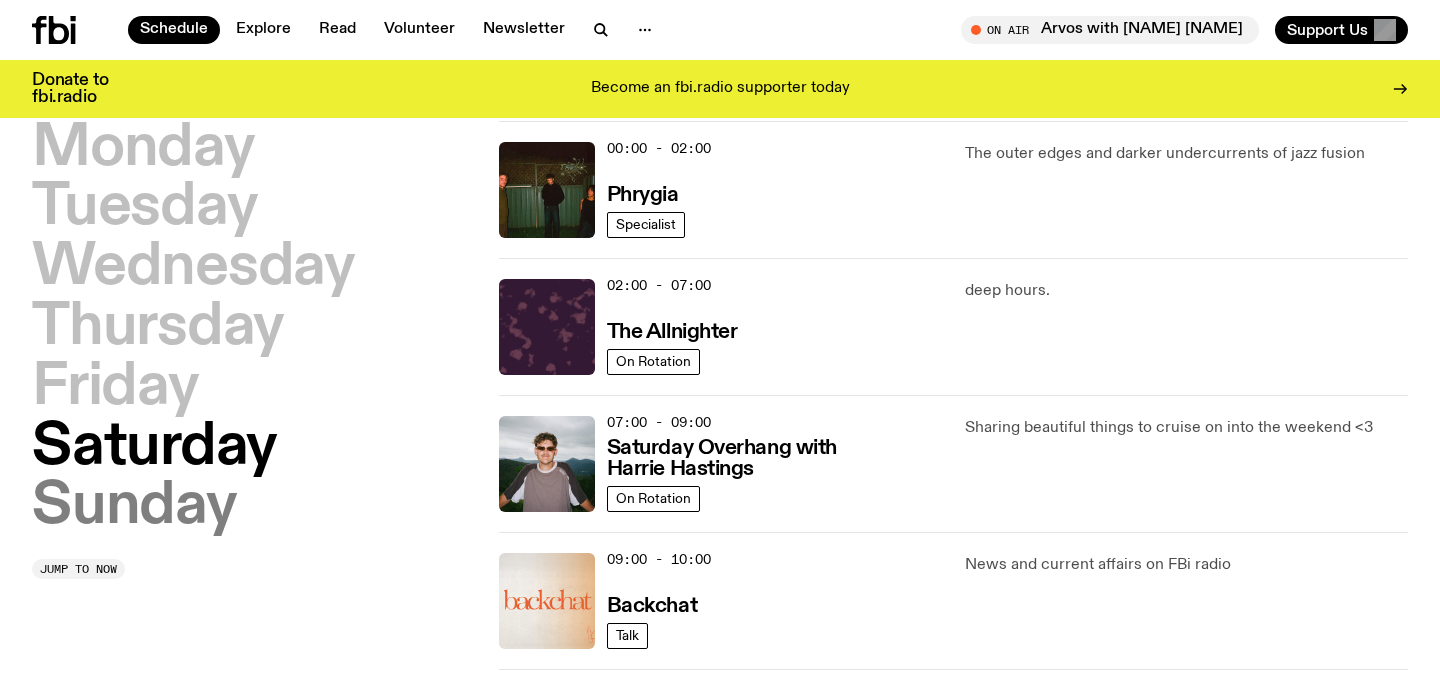 click on "Sunday" at bounding box center (134, 507) 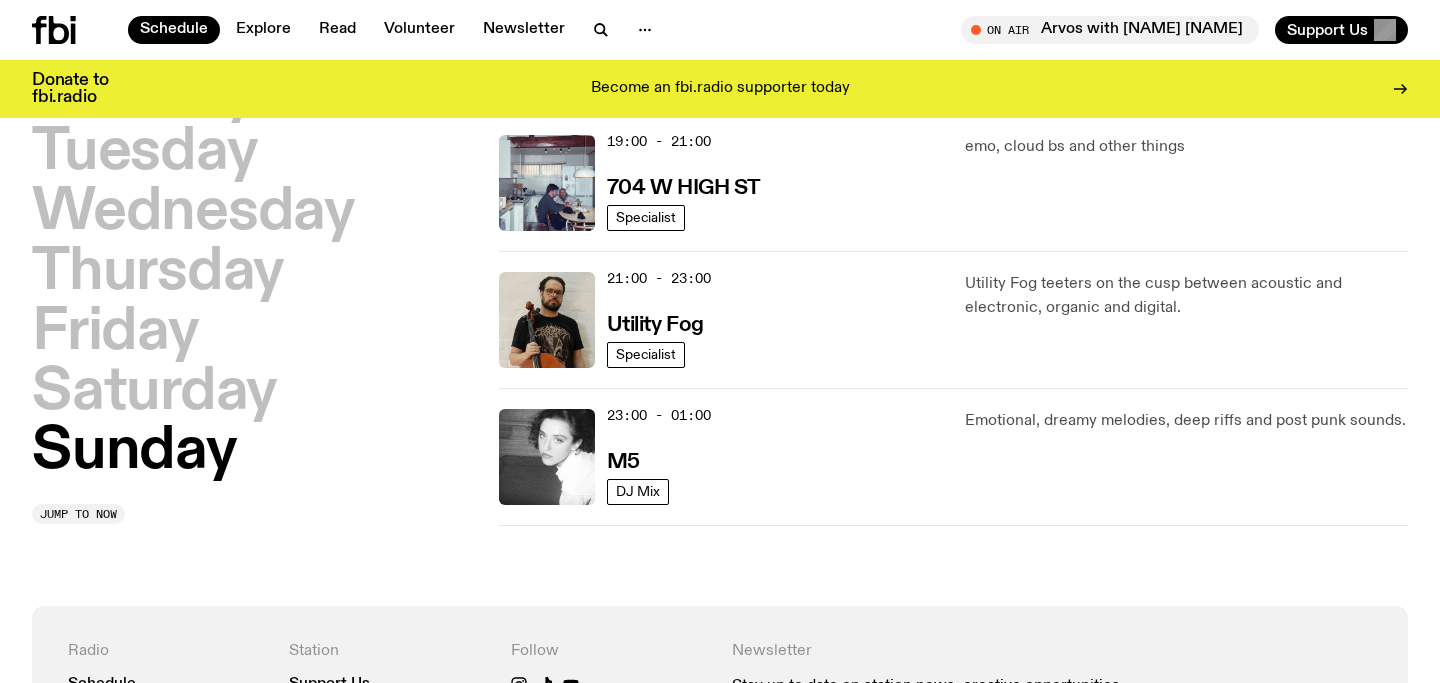 scroll, scrollTop: 1428, scrollLeft: 0, axis: vertical 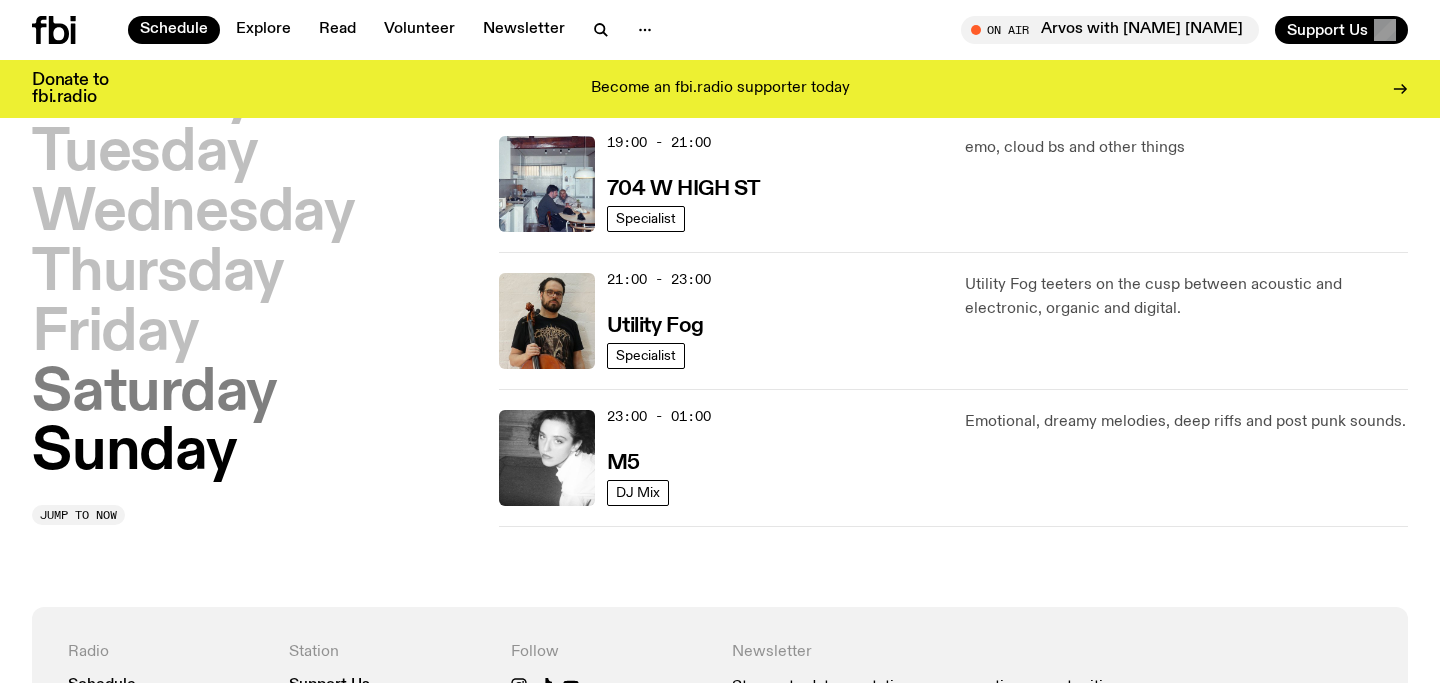click on "Saturday" at bounding box center [154, 394] 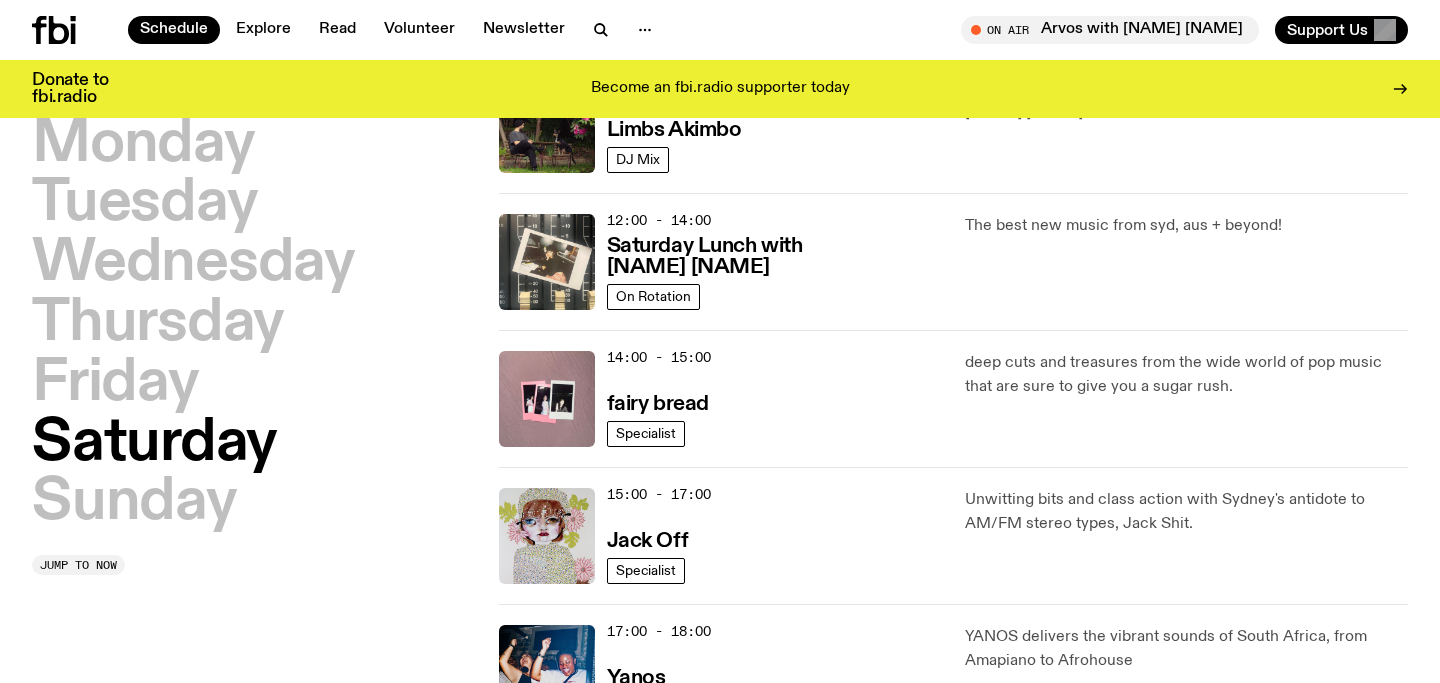 scroll, scrollTop: 667, scrollLeft: 0, axis: vertical 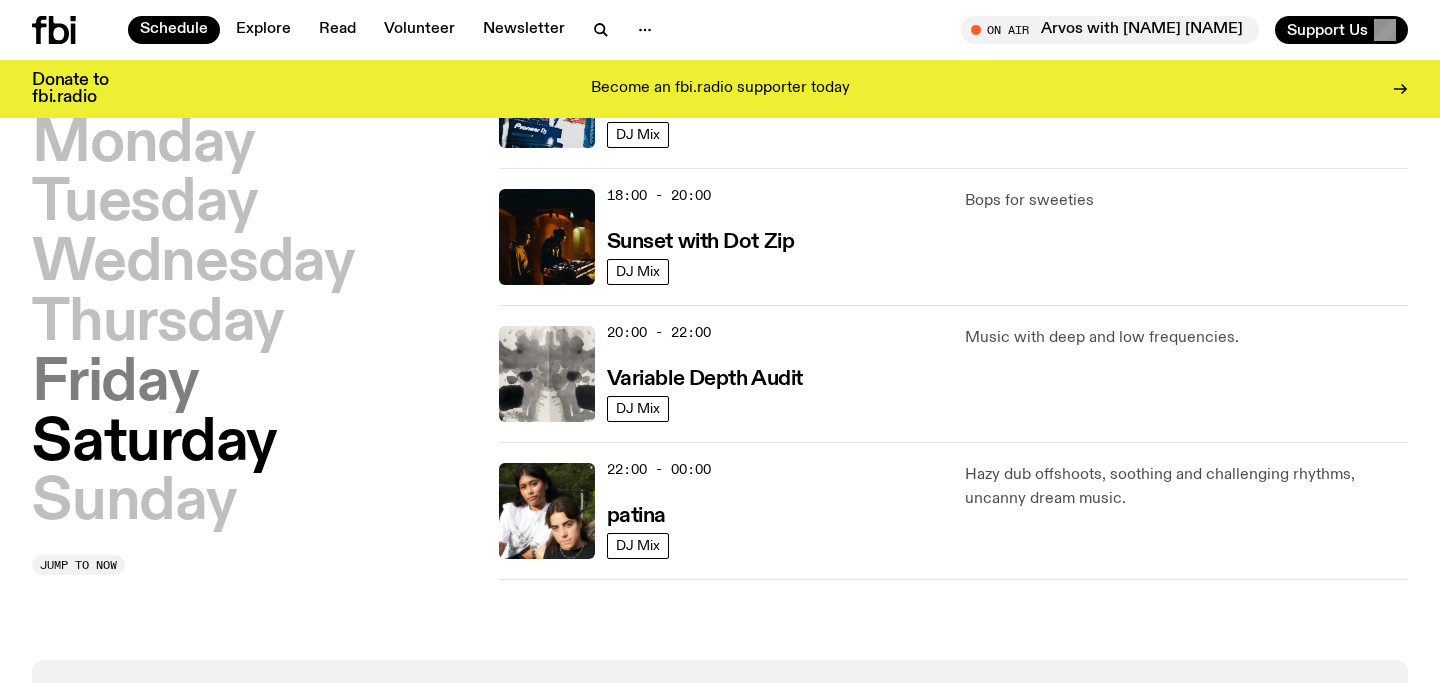 click on "Friday" at bounding box center [115, 384] 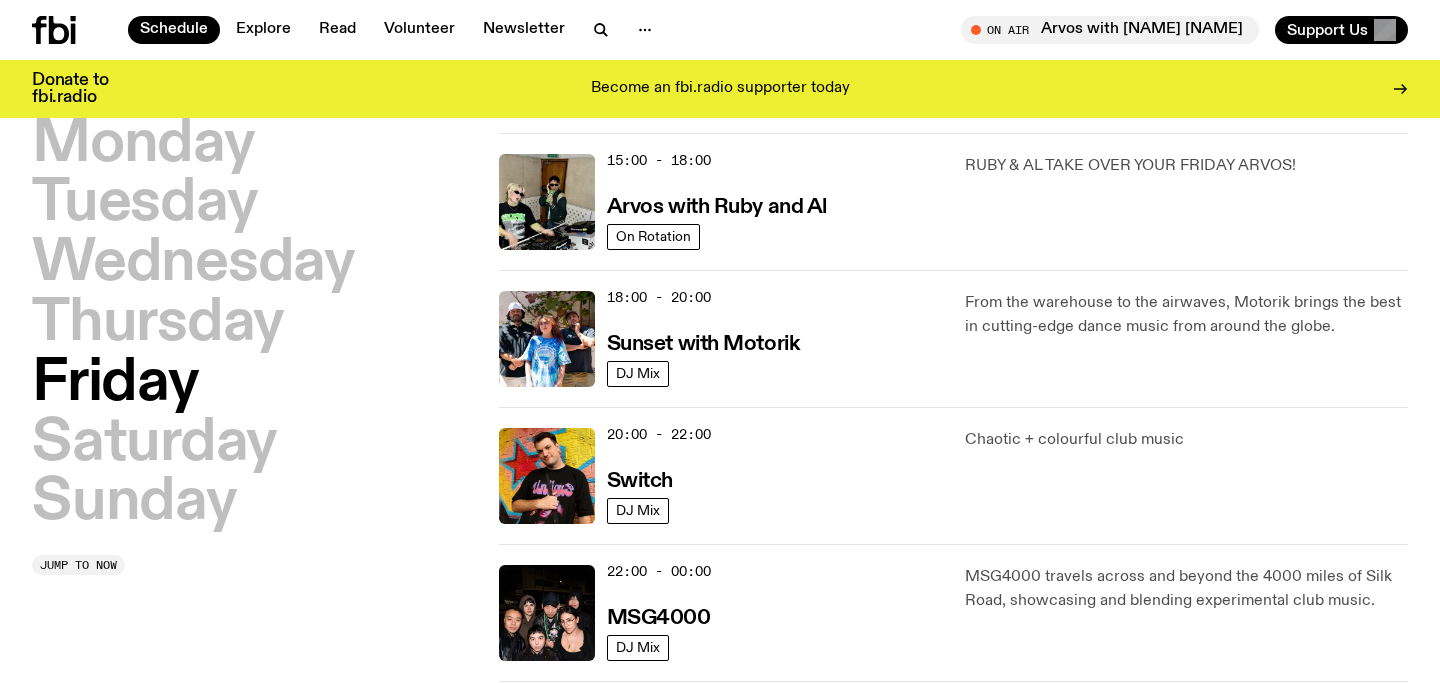 scroll, scrollTop: 728, scrollLeft: 0, axis: vertical 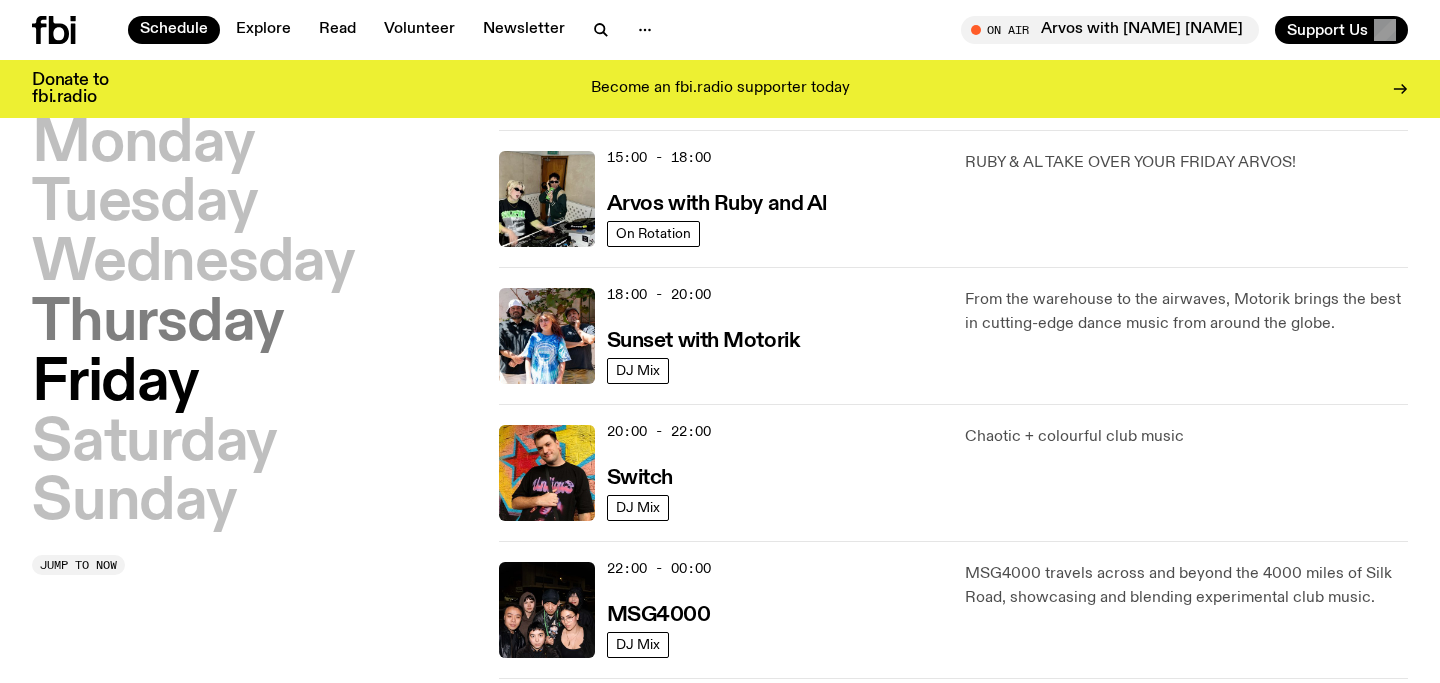 click on "Thursday" at bounding box center [158, 324] 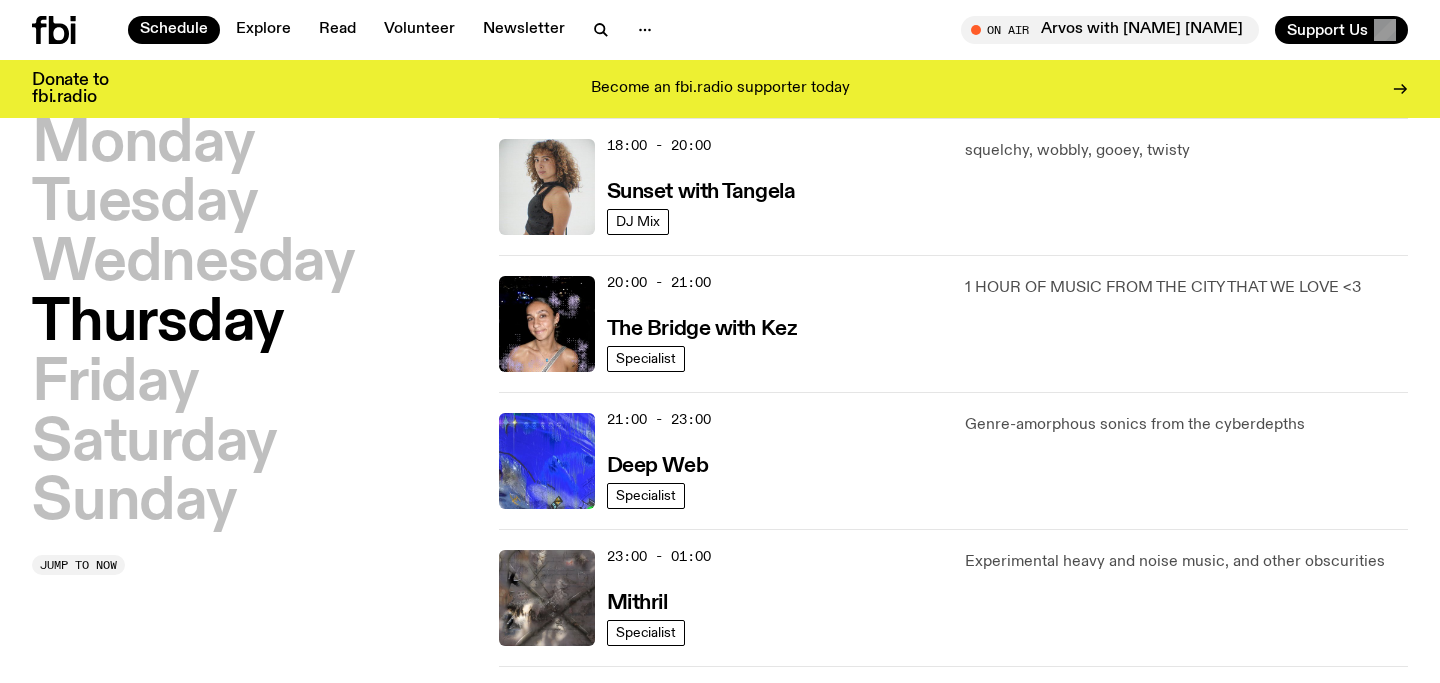 scroll, scrollTop: 878, scrollLeft: 0, axis: vertical 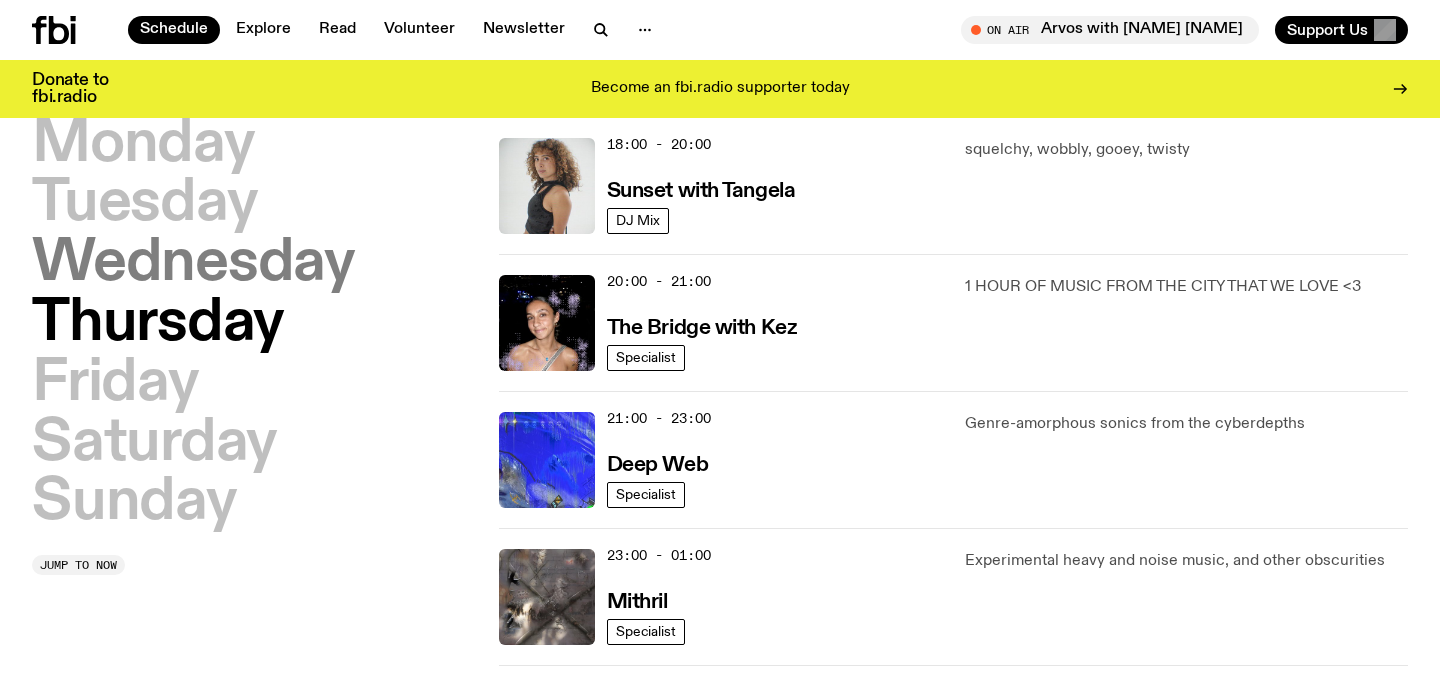 click on "Wednesday" at bounding box center [193, 264] 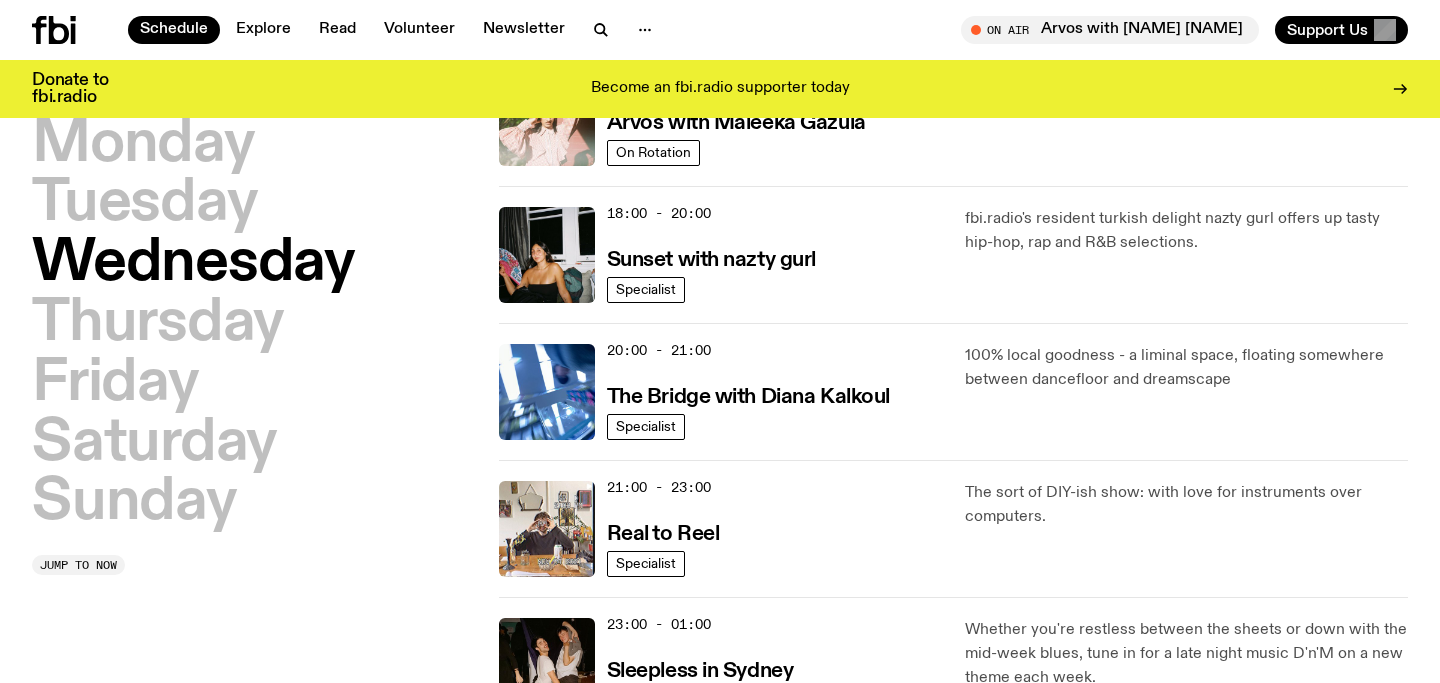 scroll, scrollTop: 807, scrollLeft: 0, axis: vertical 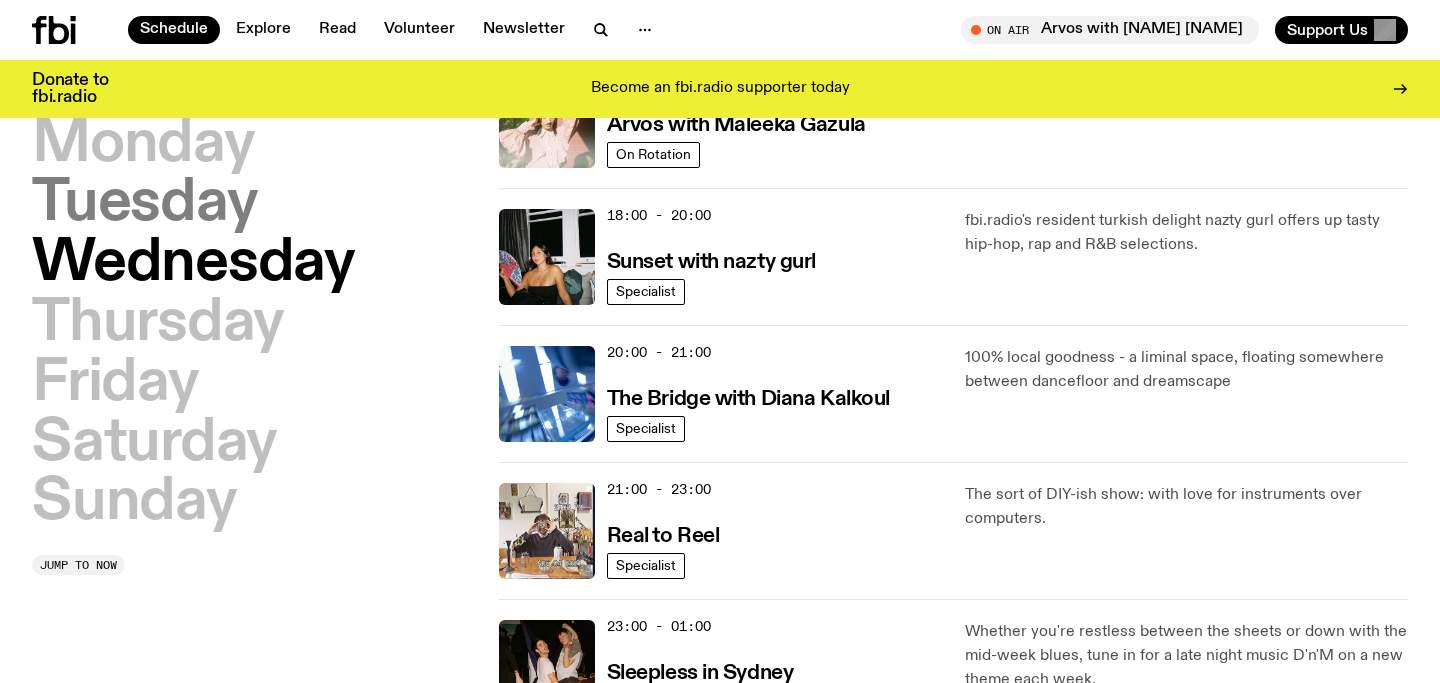 click on "Tuesday" at bounding box center (144, 204) 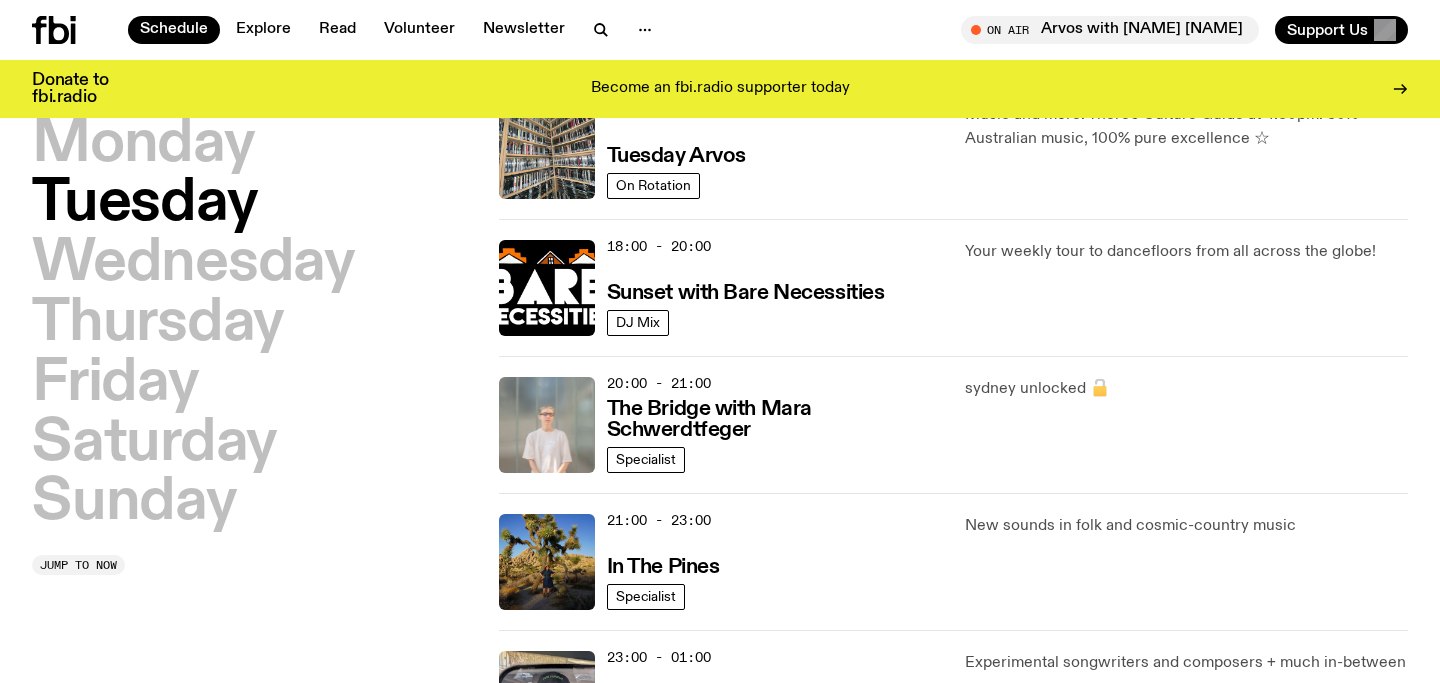 scroll, scrollTop: 795, scrollLeft: 0, axis: vertical 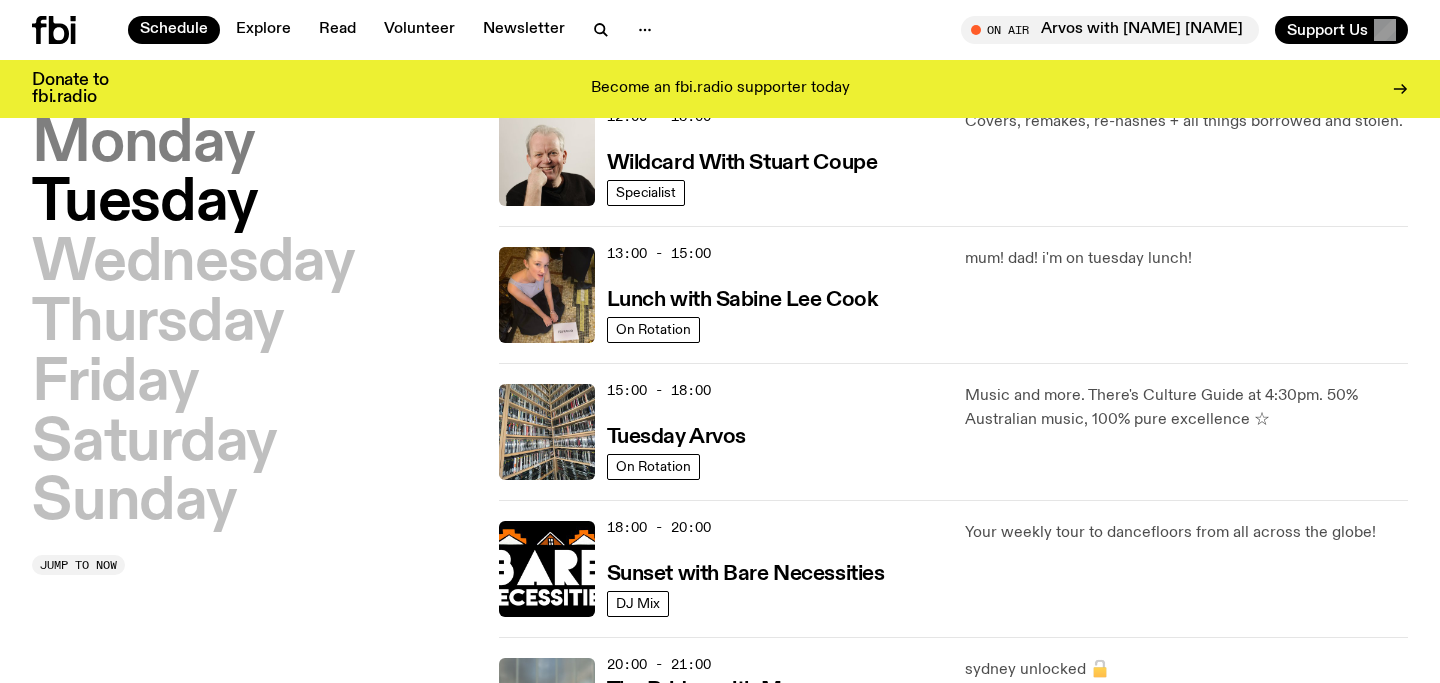 click on "Monday" at bounding box center (143, 145) 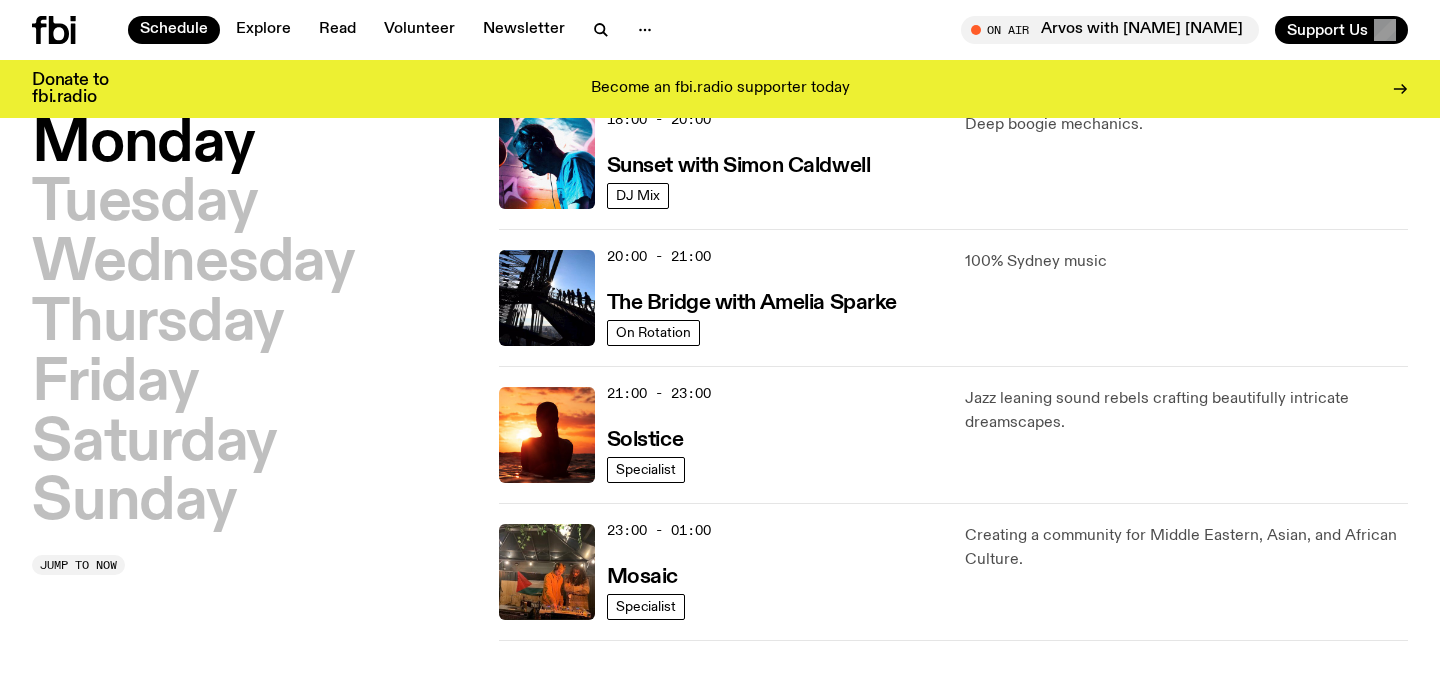 scroll, scrollTop: 768, scrollLeft: 0, axis: vertical 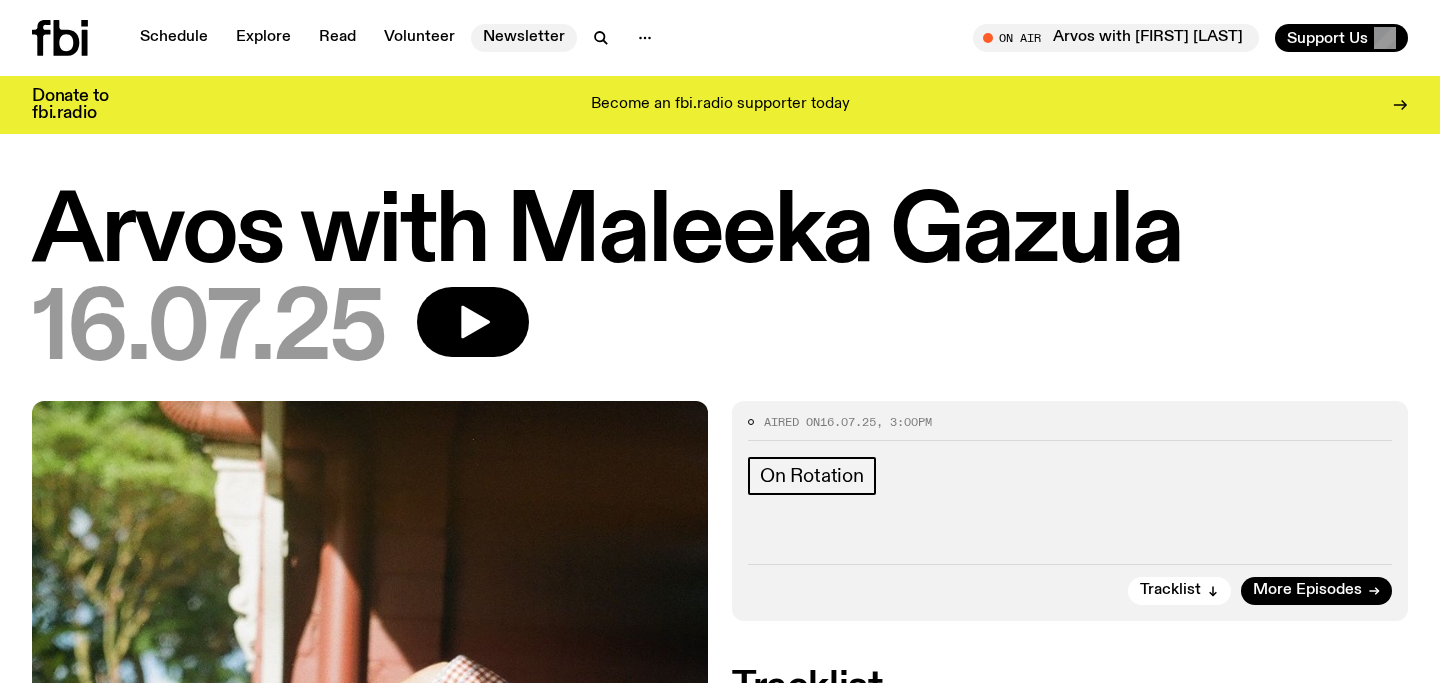 click on "Newsletter" at bounding box center [524, 38] 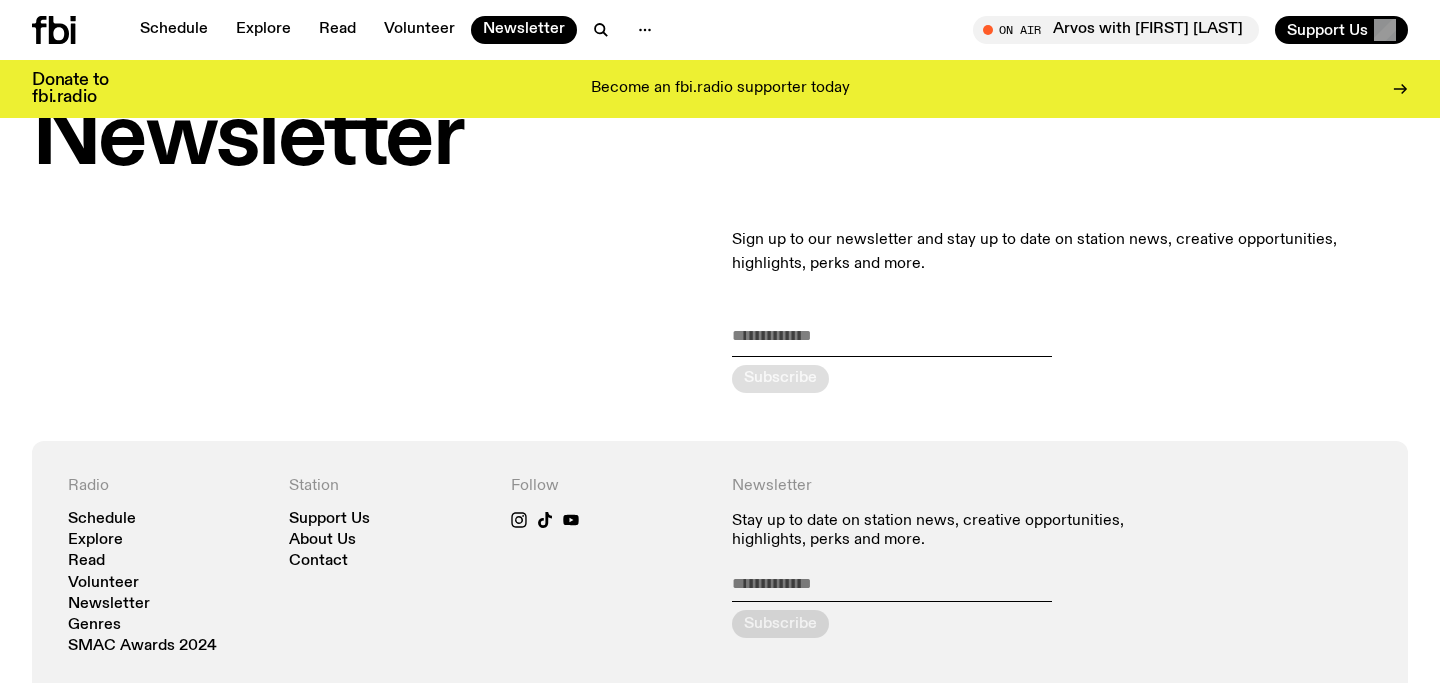 scroll, scrollTop: 76, scrollLeft: 0, axis: vertical 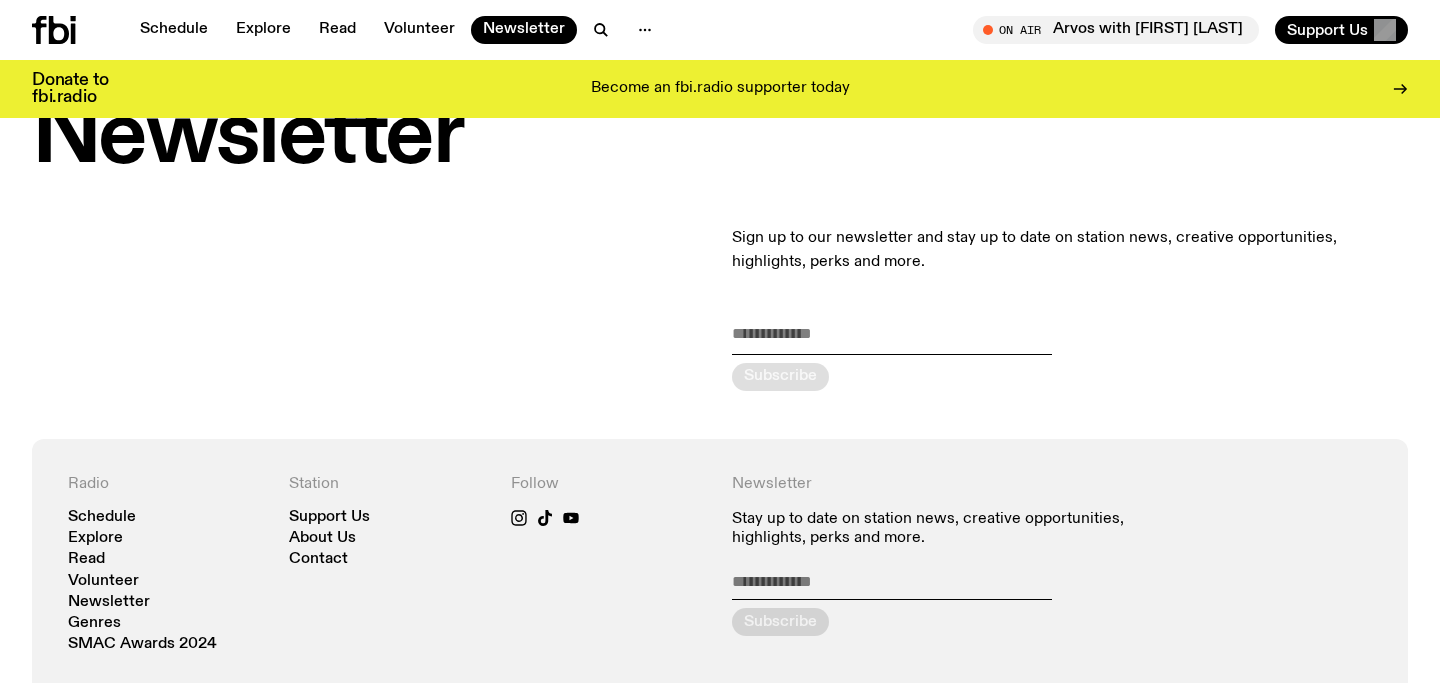 click on "Schedule Explore Read Volunteer Newsletter On Air Arvos with Lizzie Bowles Tune in live On Air Arvos with Lizzie Bowles Tune in live Support Us" at bounding box center [720, 30] 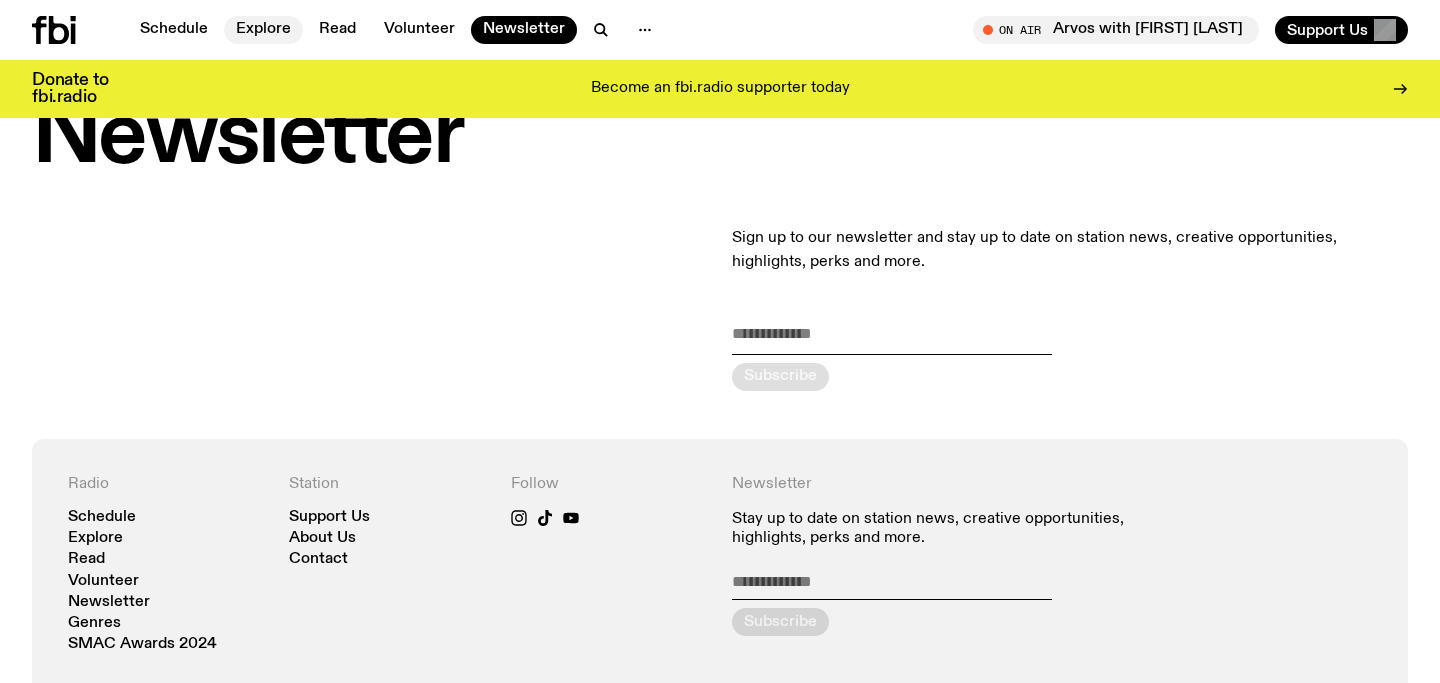 click on "Explore" at bounding box center [263, 30] 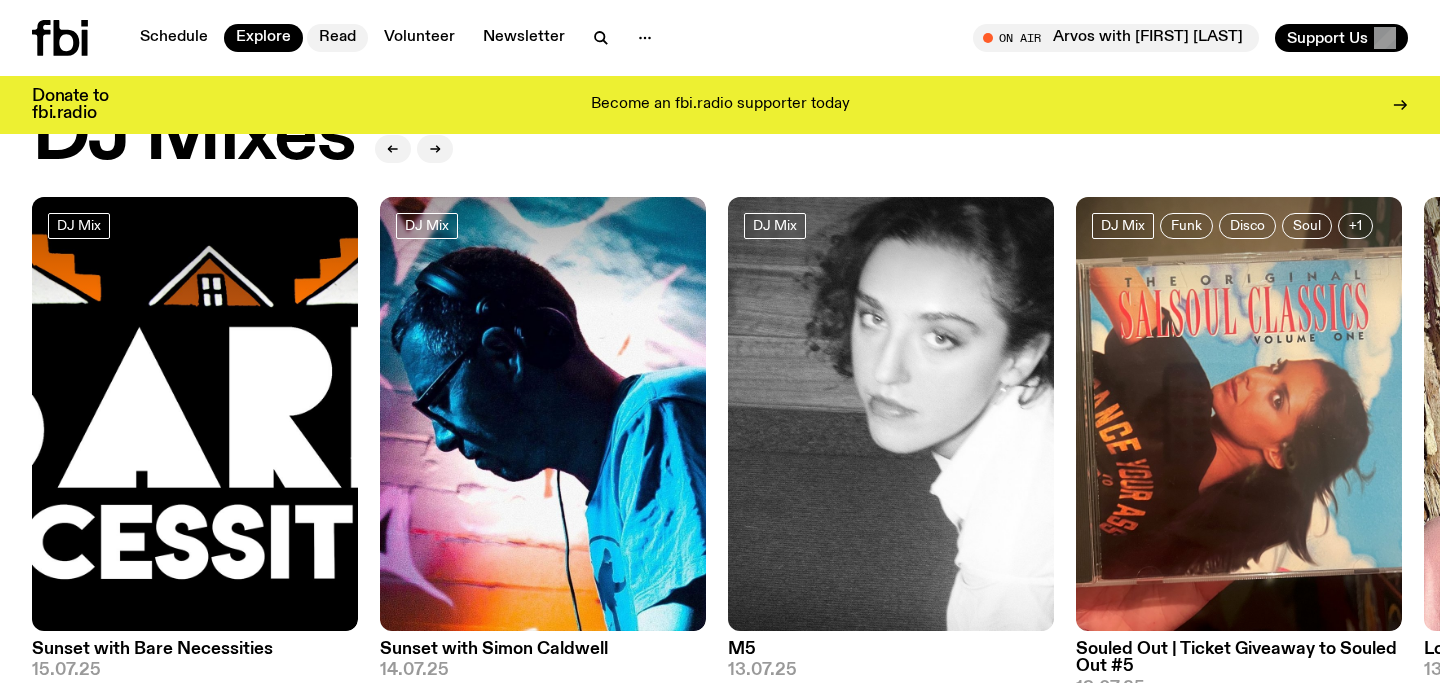 scroll, scrollTop: 0, scrollLeft: 0, axis: both 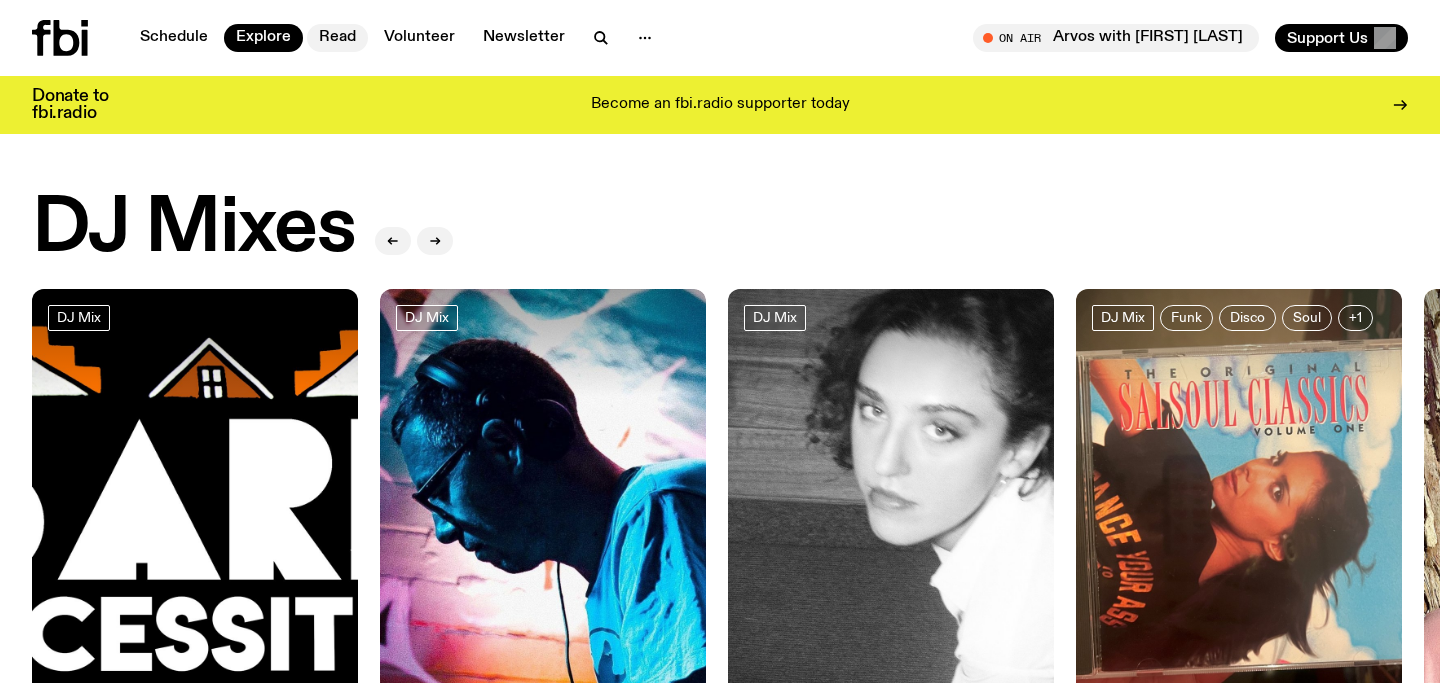 click on "Read" at bounding box center [337, 38] 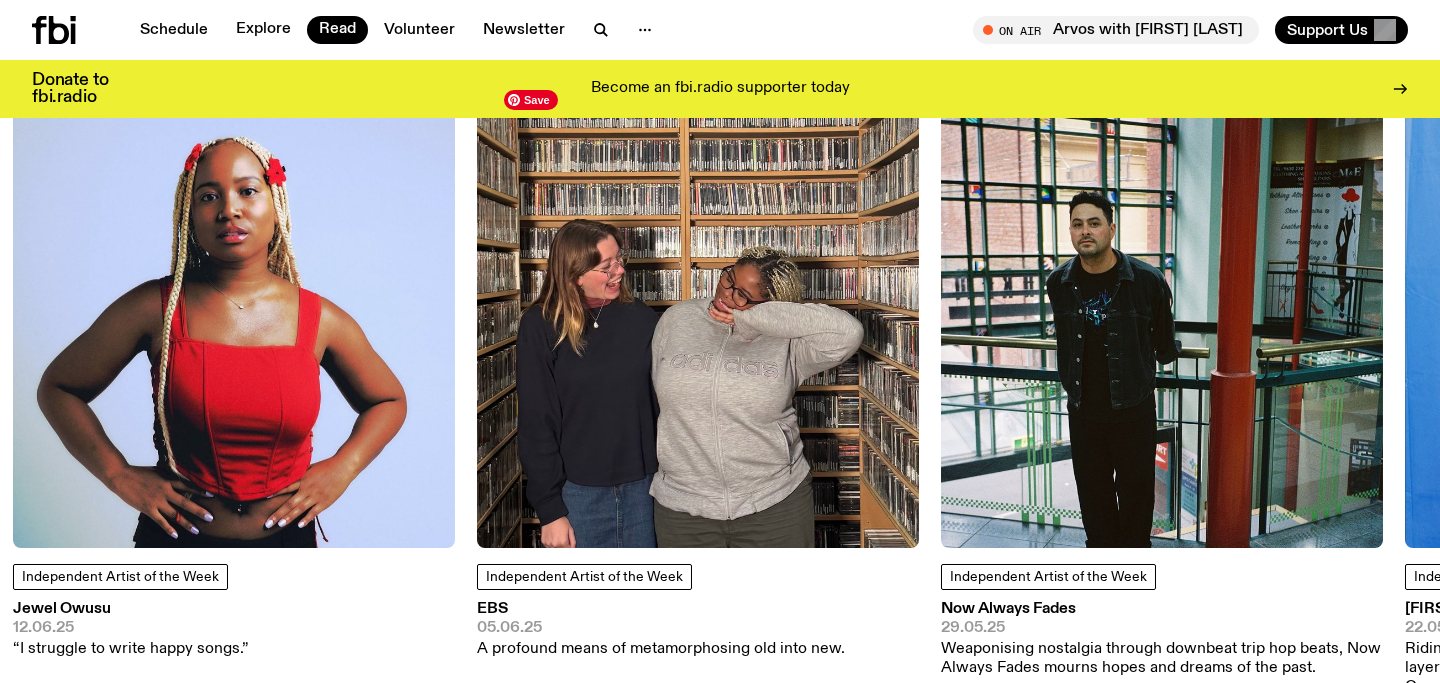scroll, scrollTop: 1726, scrollLeft: 0, axis: vertical 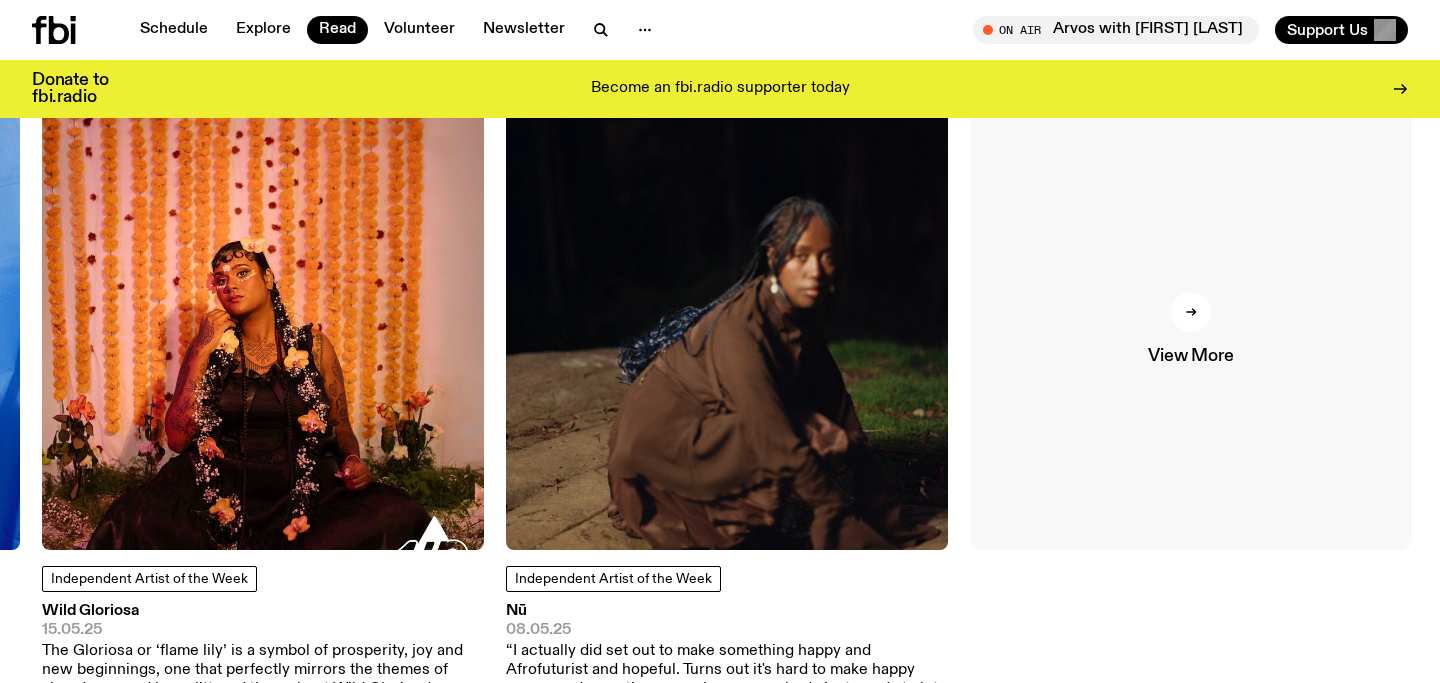 click on "View More" 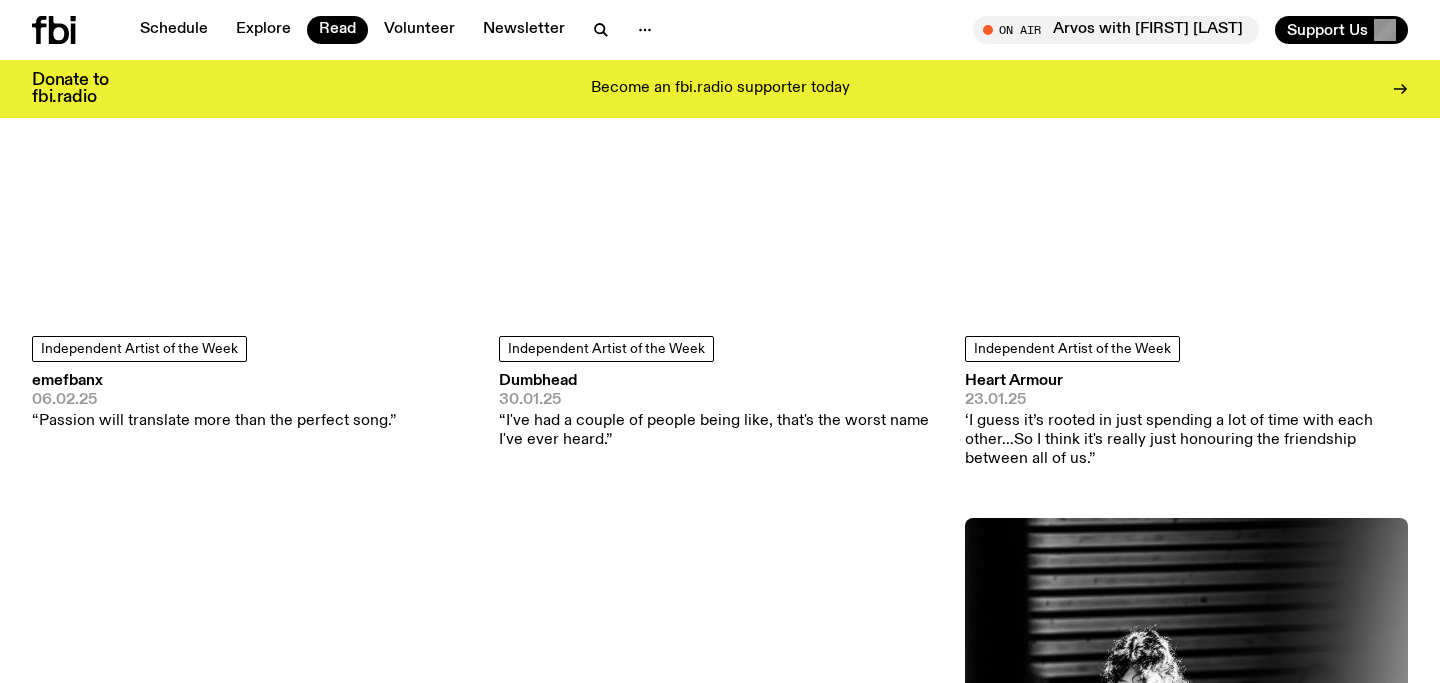 scroll, scrollTop: 4956, scrollLeft: 0, axis: vertical 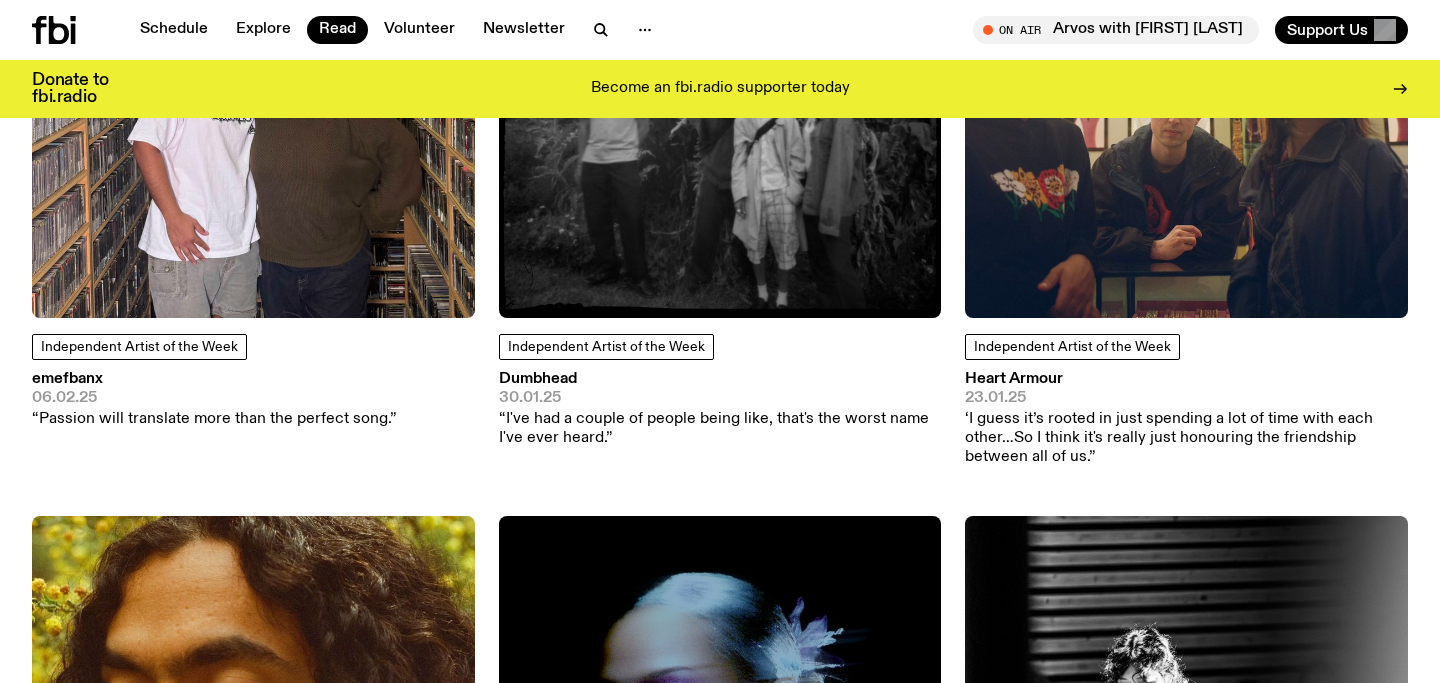 click on "Heart Armour" at bounding box center (1186, 379) 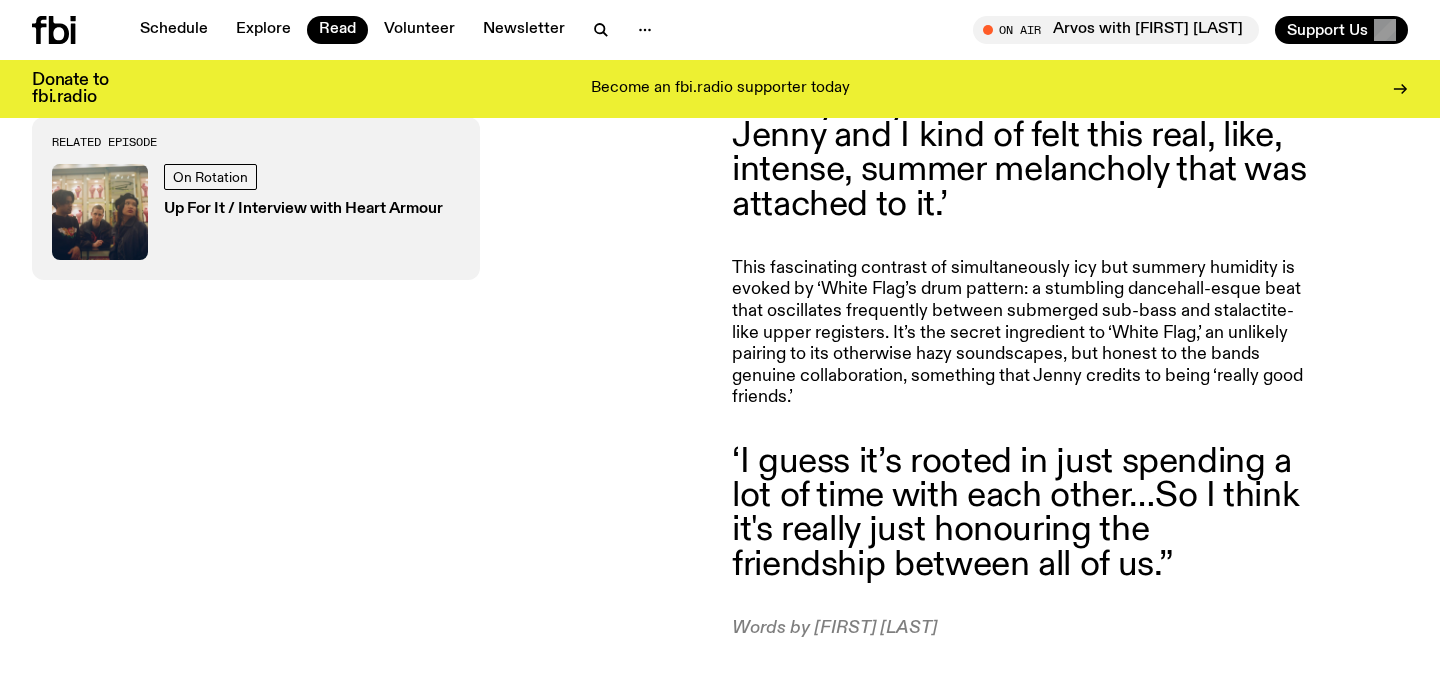 scroll, scrollTop: 1653, scrollLeft: 0, axis: vertical 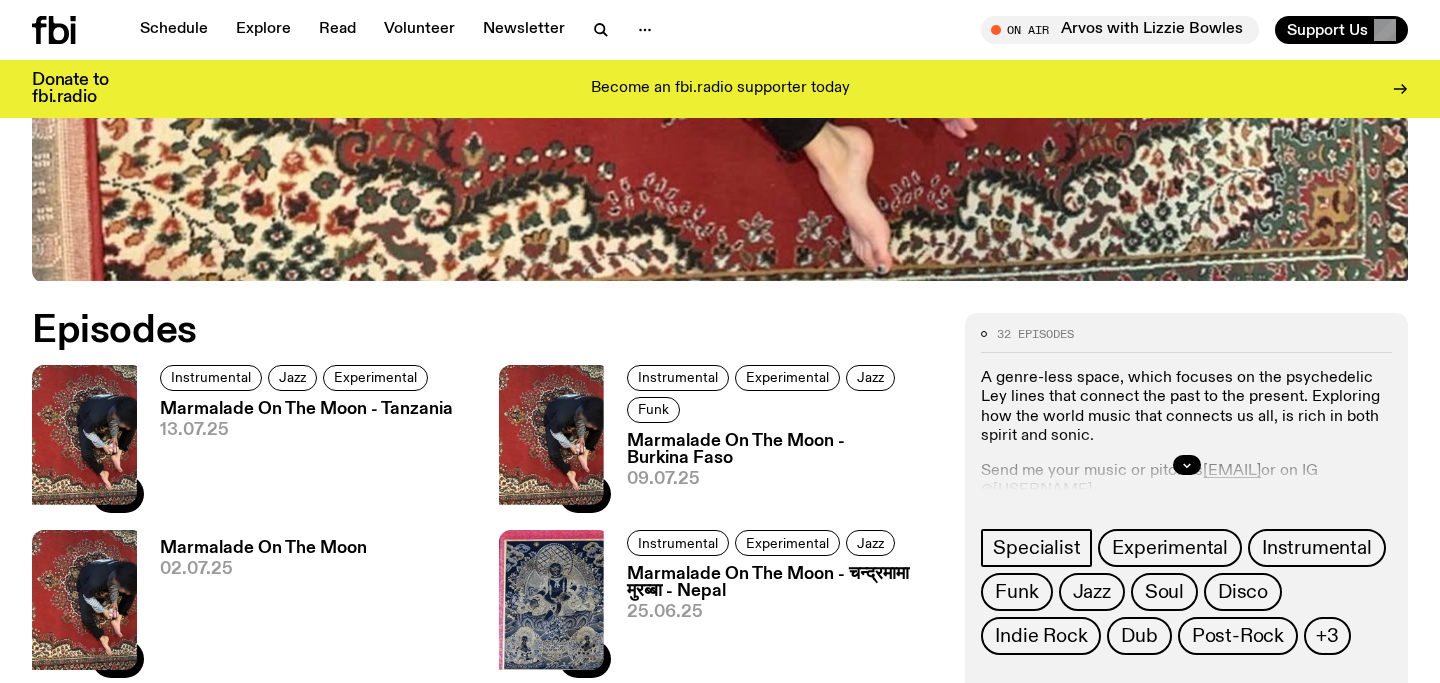 click at bounding box center (1186, 465) 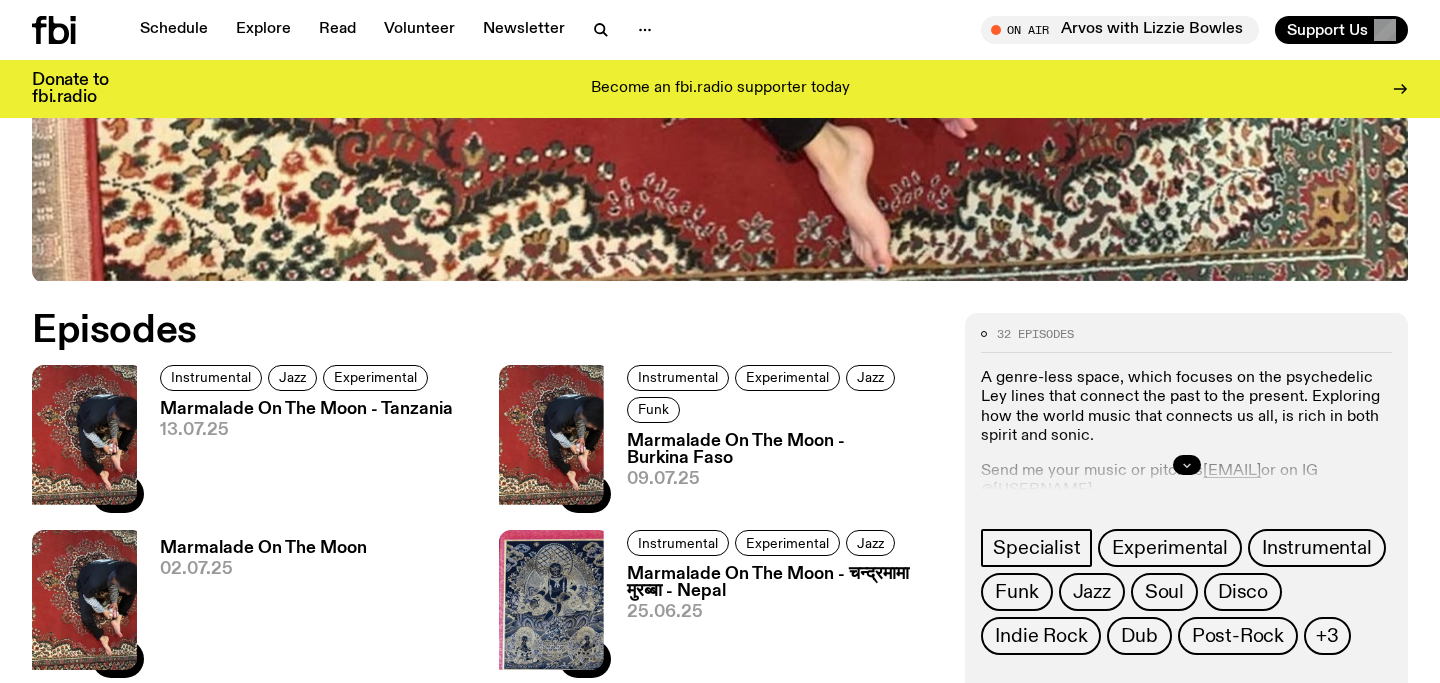 click 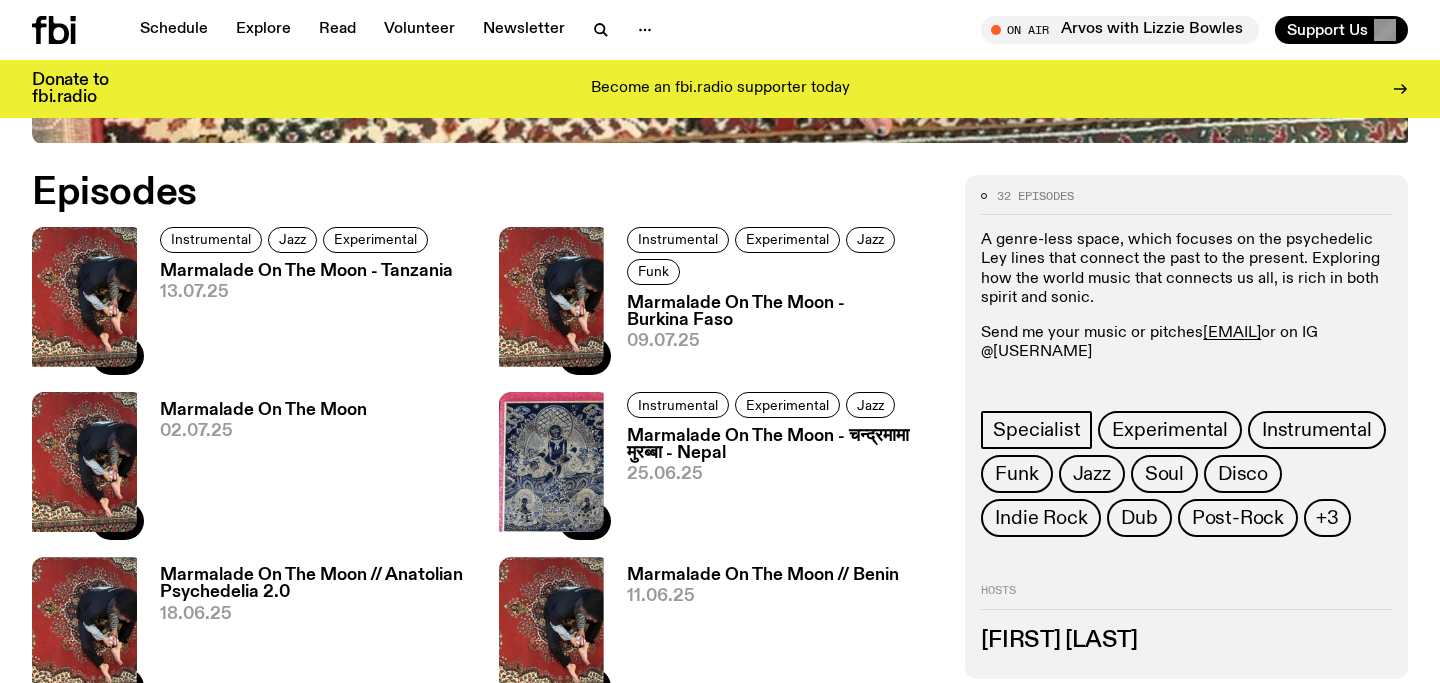 scroll, scrollTop: 912, scrollLeft: 0, axis: vertical 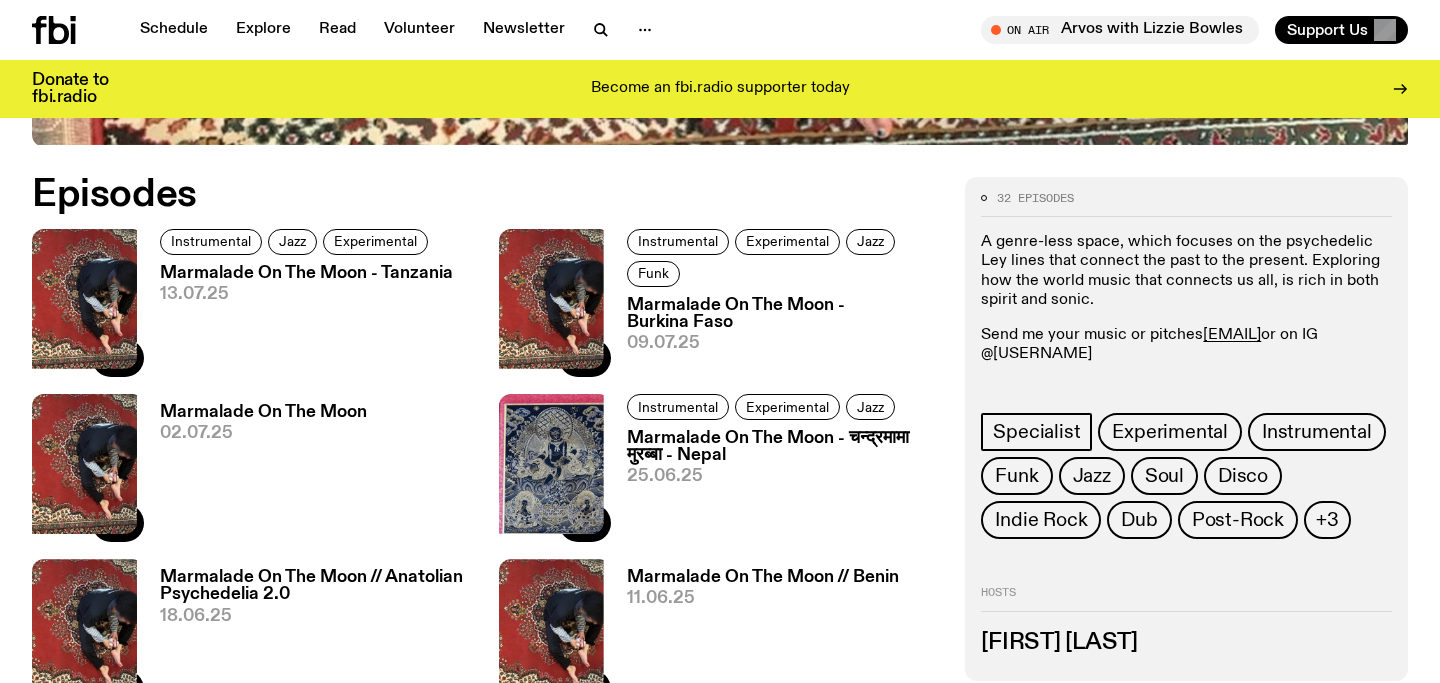click on "Marmalade On The Moon - Tanzania" at bounding box center (306, 273) 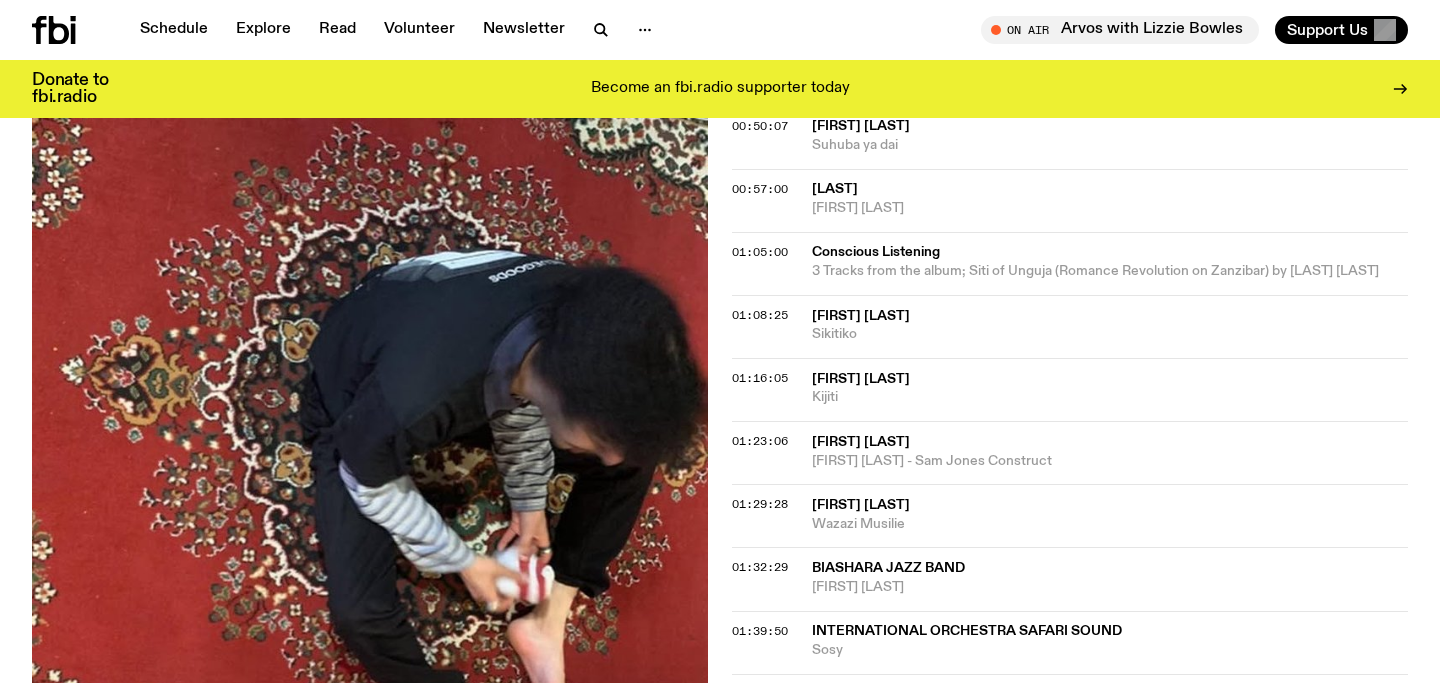 scroll, scrollTop: 1186, scrollLeft: 0, axis: vertical 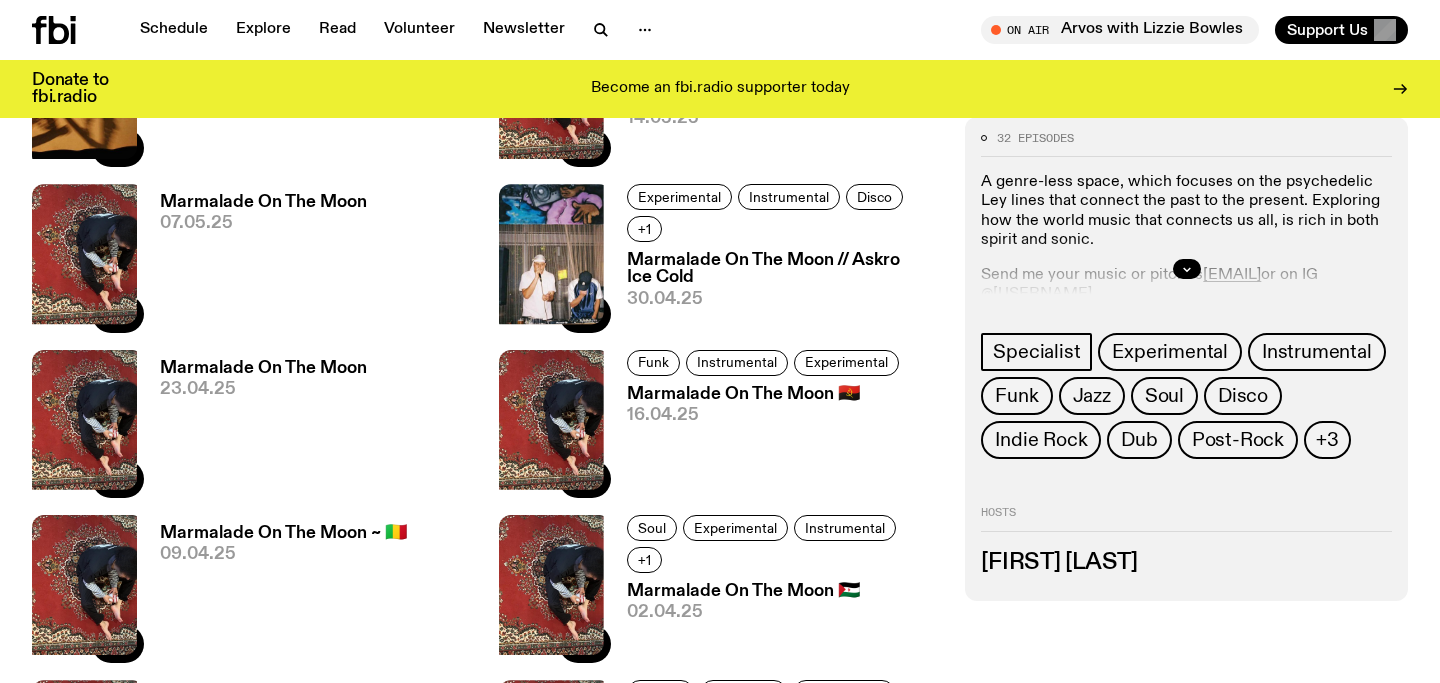 click on "Marmalade On The Moon" at bounding box center [263, 368] 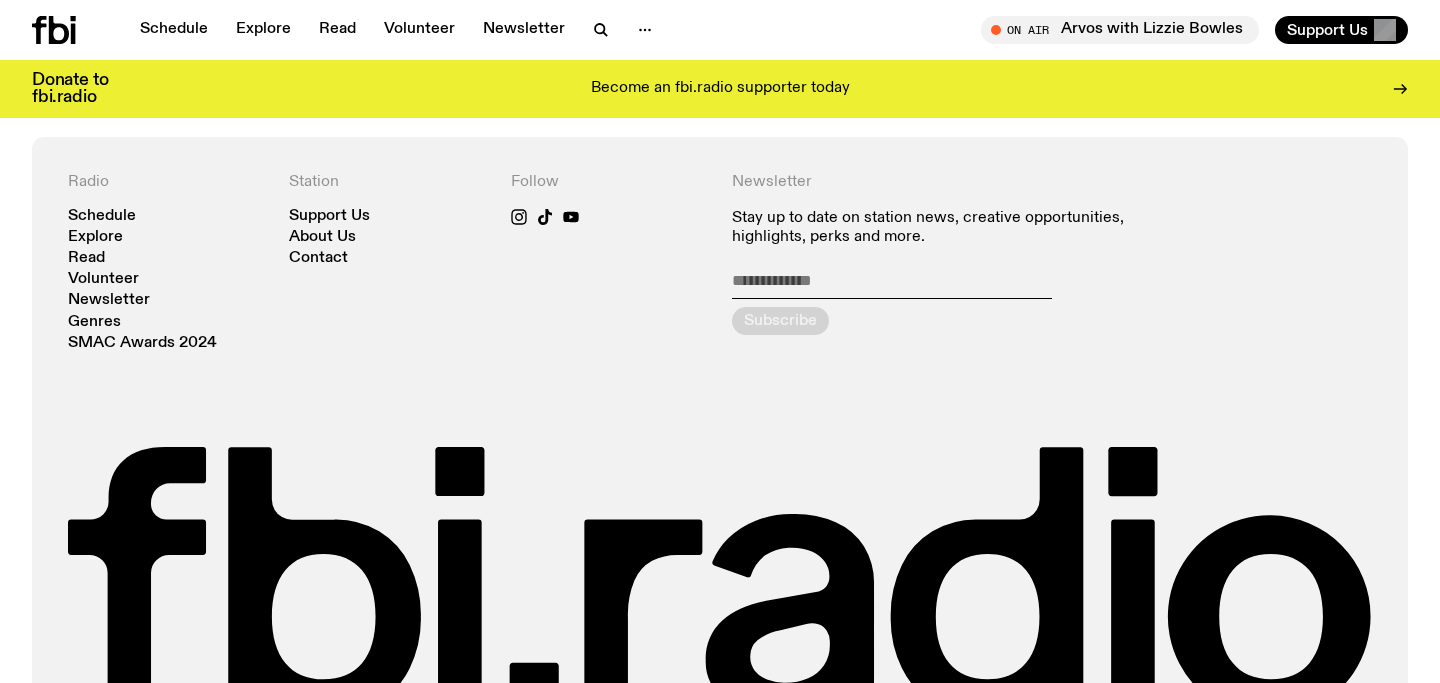 scroll, scrollTop: 1353, scrollLeft: 0, axis: vertical 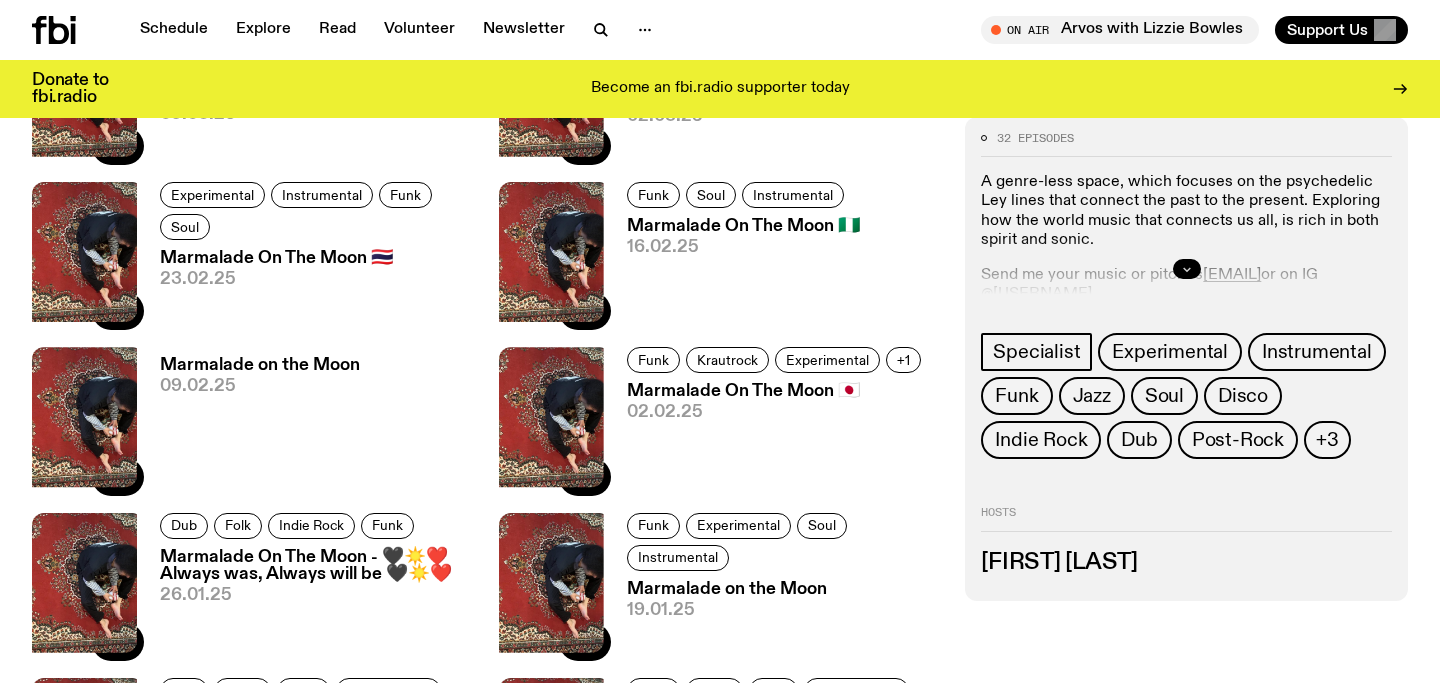 click 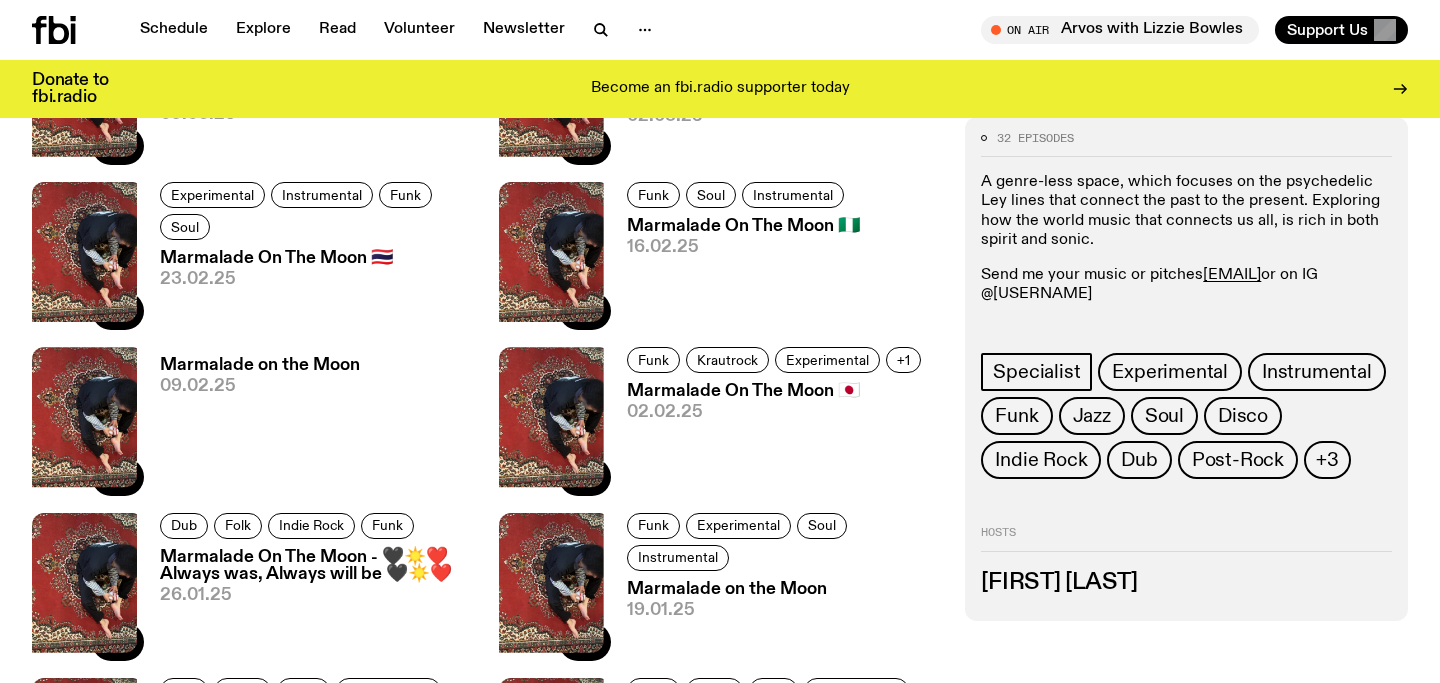 drag, startPoint x: 1142, startPoint y: 284, endPoint x: 1035, endPoint y: 284, distance: 107 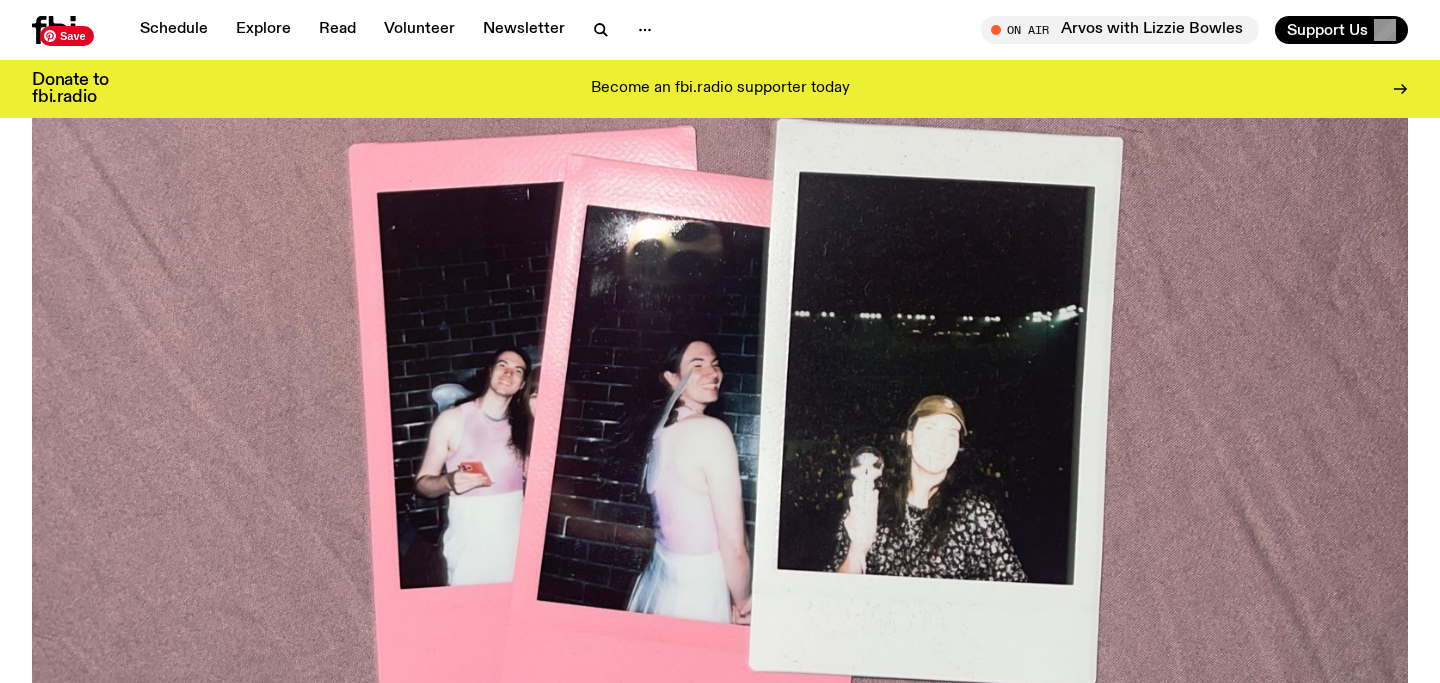 scroll, scrollTop: 1081, scrollLeft: 0, axis: vertical 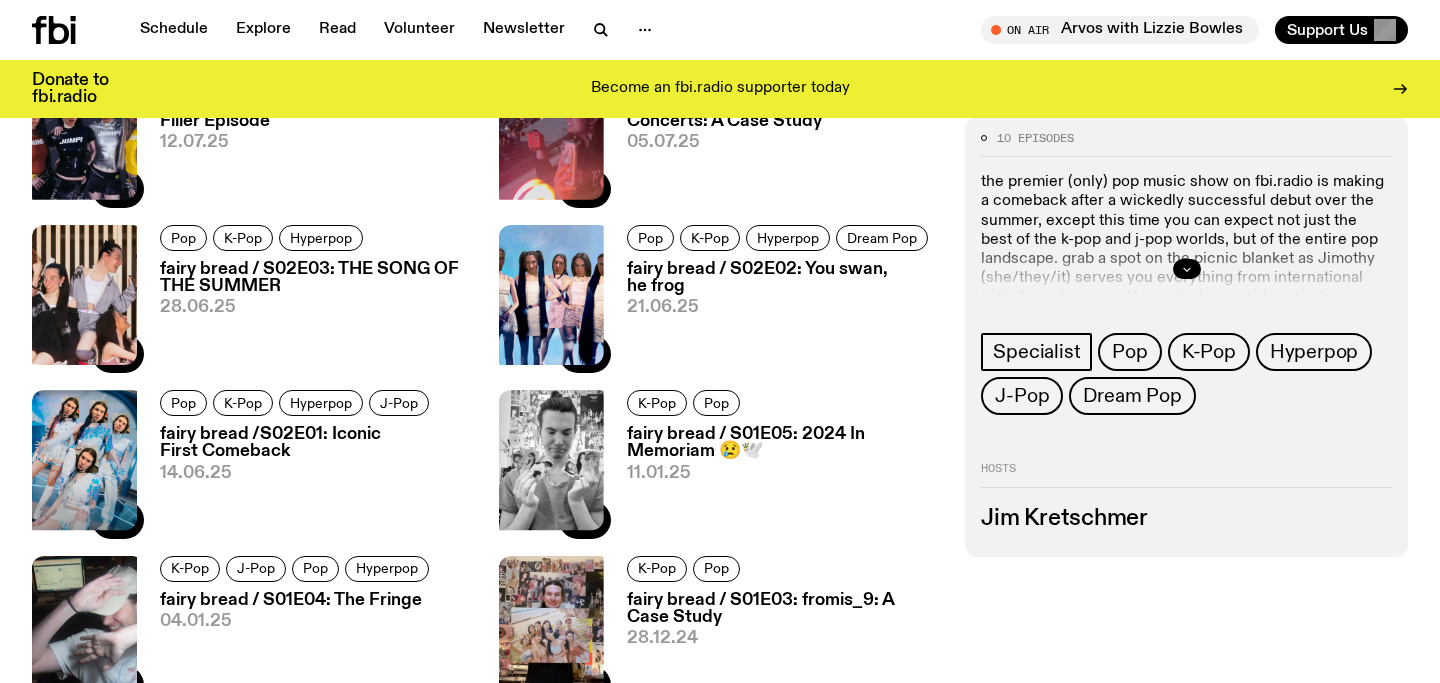 click 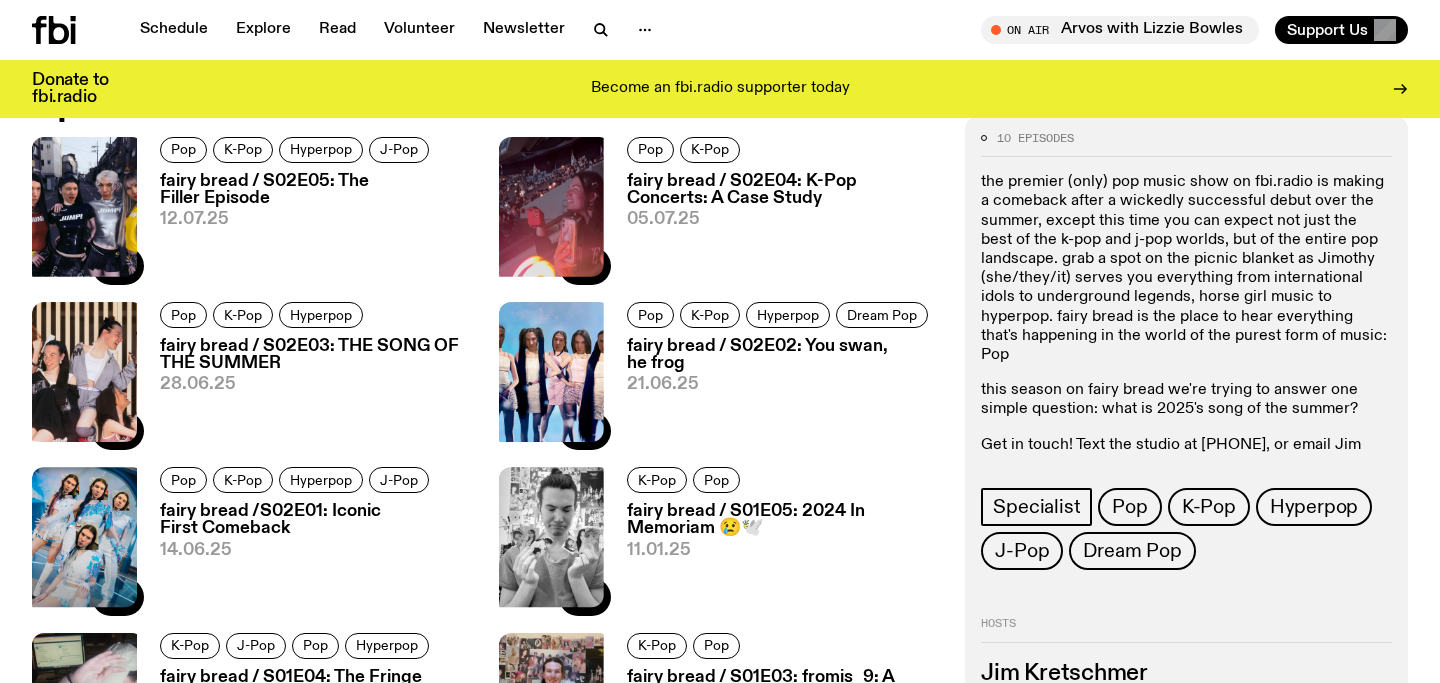 scroll, scrollTop: 889, scrollLeft: 0, axis: vertical 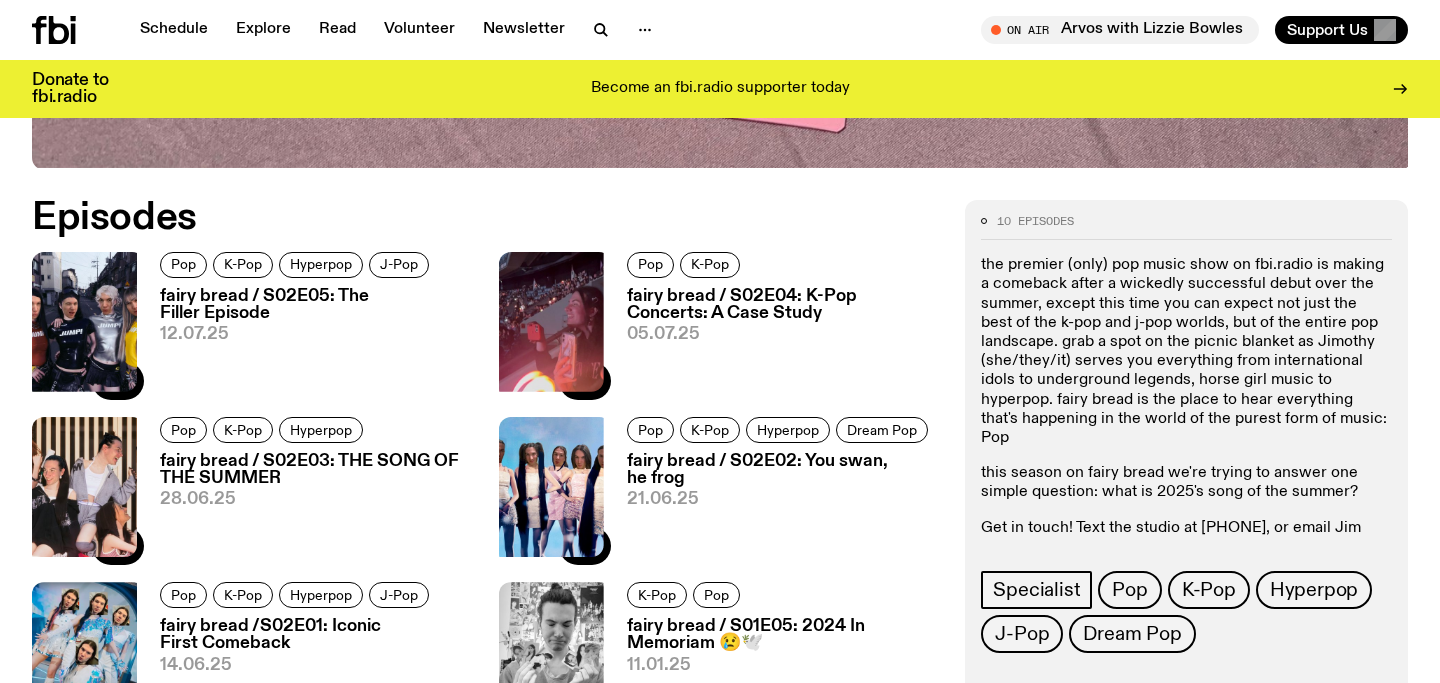 click on "fairy bread / S02E04: K-Pop Concerts: A Case Study" at bounding box center [784, 305] 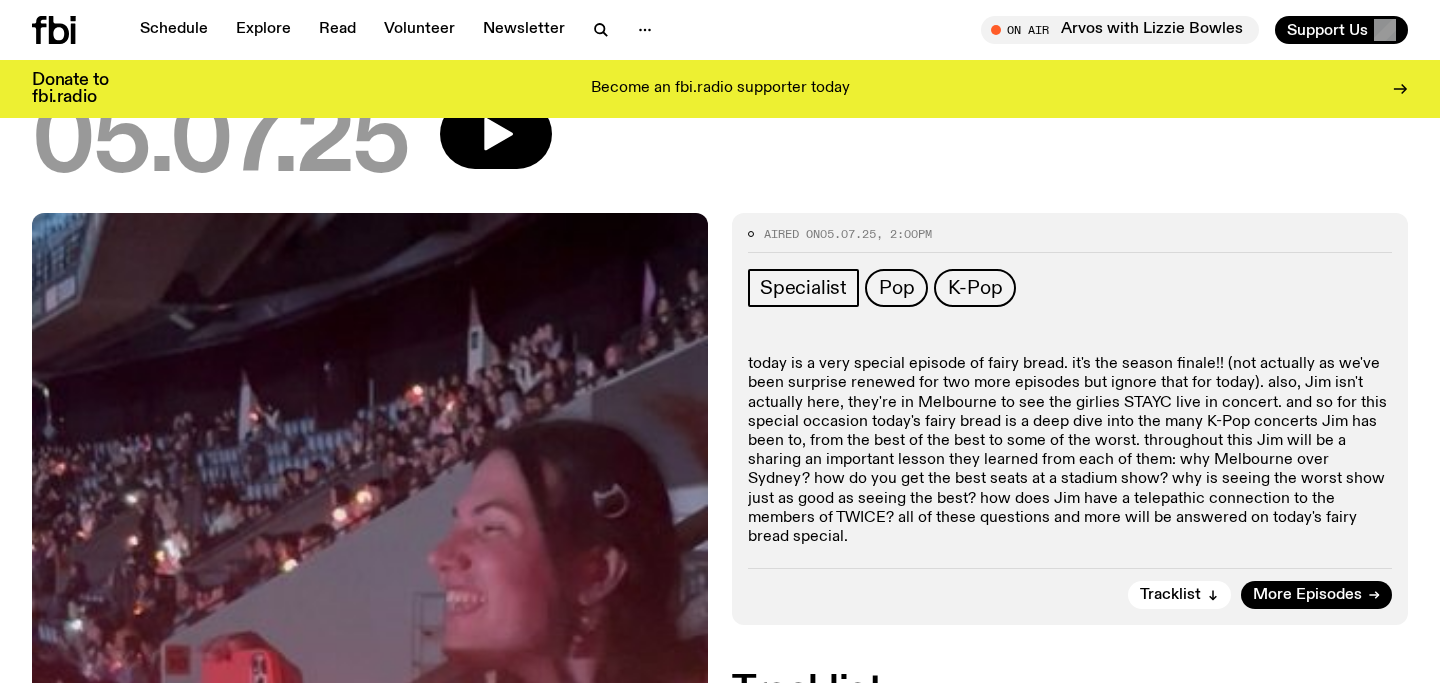 scroll, scrollTop: 263, scrollLeft: 0, axis: vertical 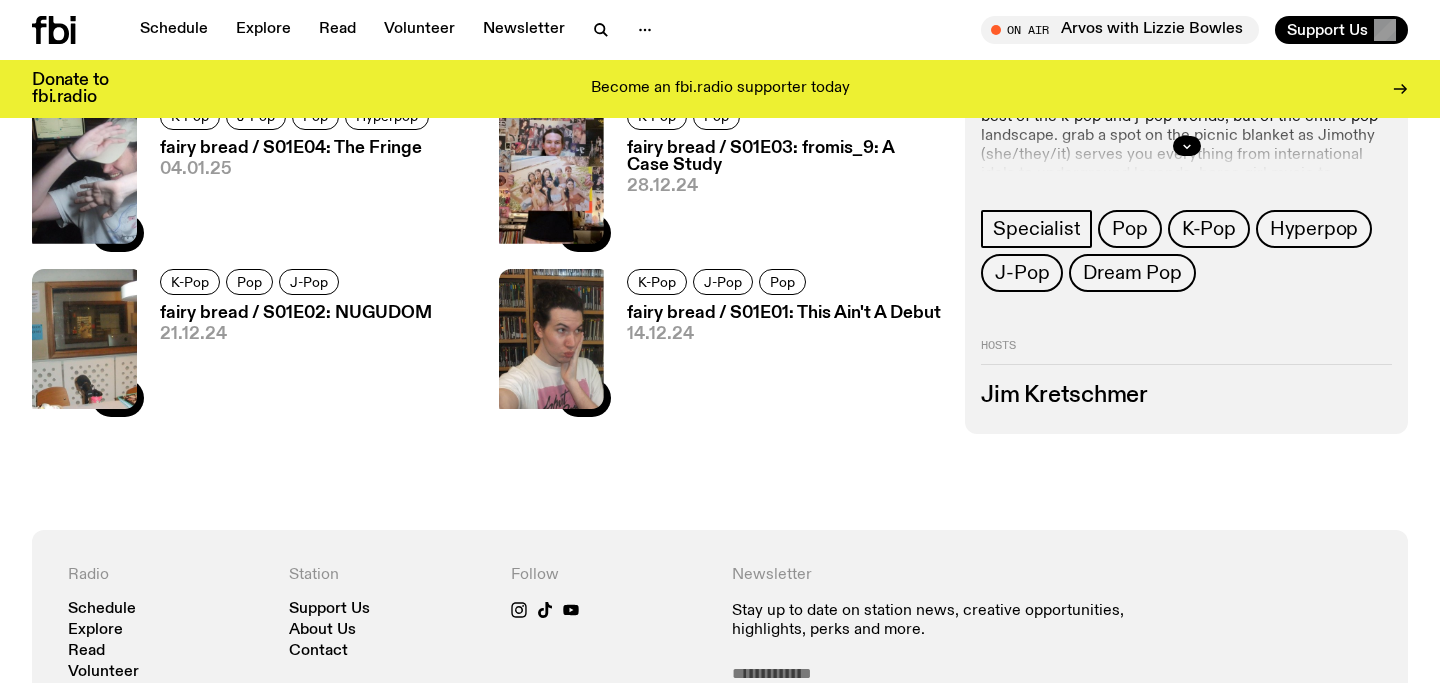 click on "14.12.24" at bounding box center [784, 334] 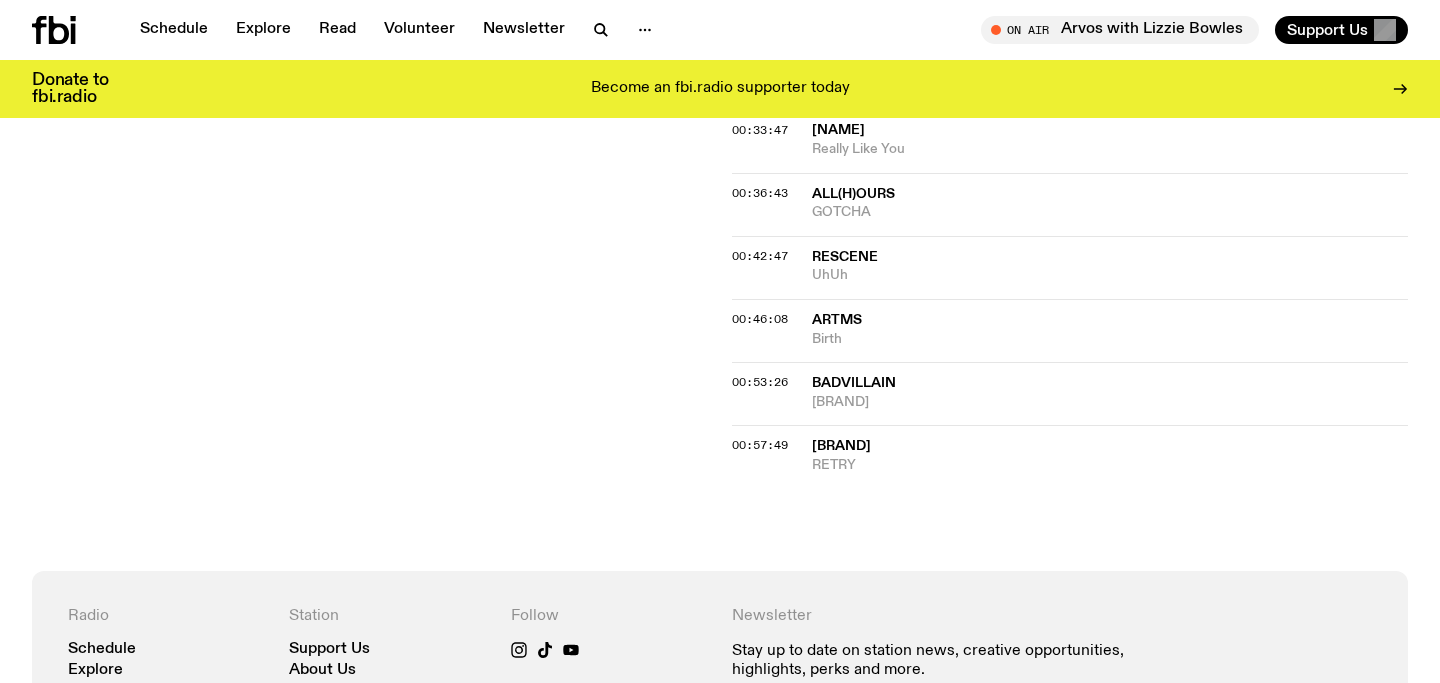 scroll, scrollTop: 1198, scrollLeft: 0, axis: vertical 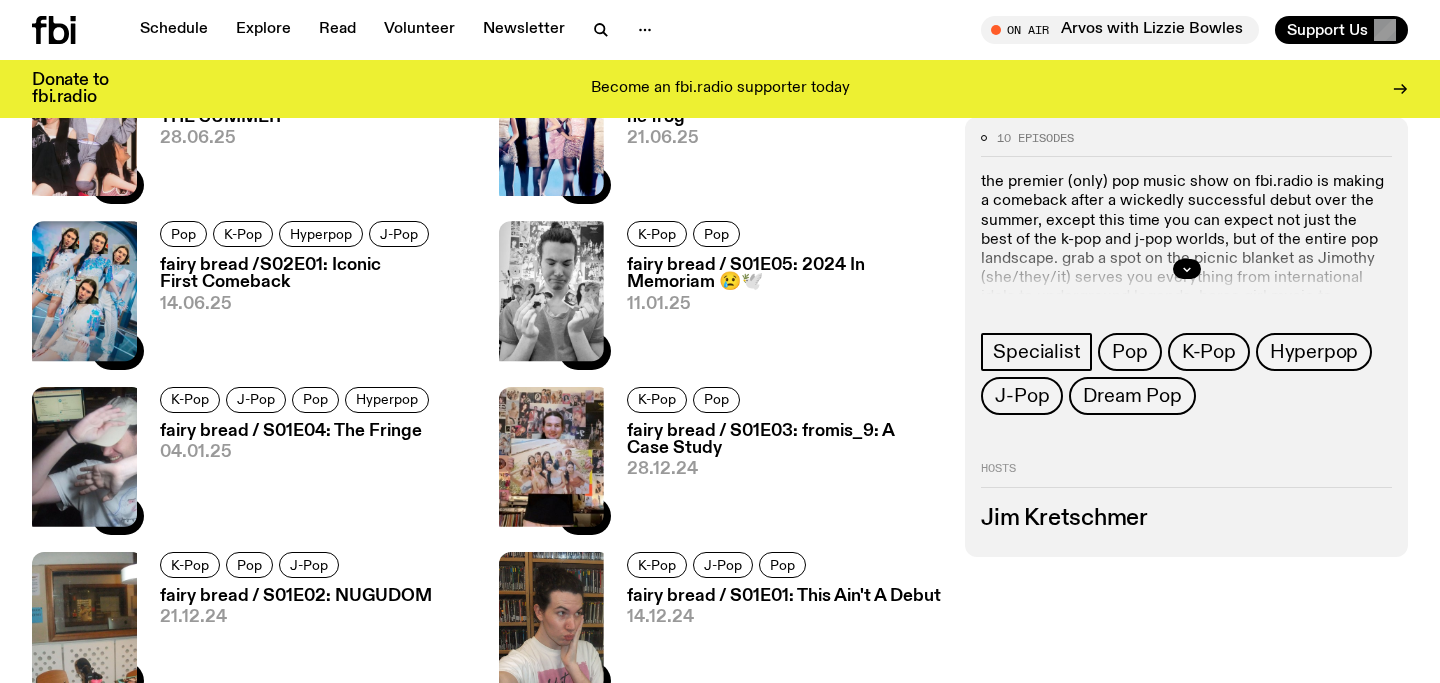 click on "fairy bread / S01E04: The Fringe [DATE]" at bounding box center (289, 479) 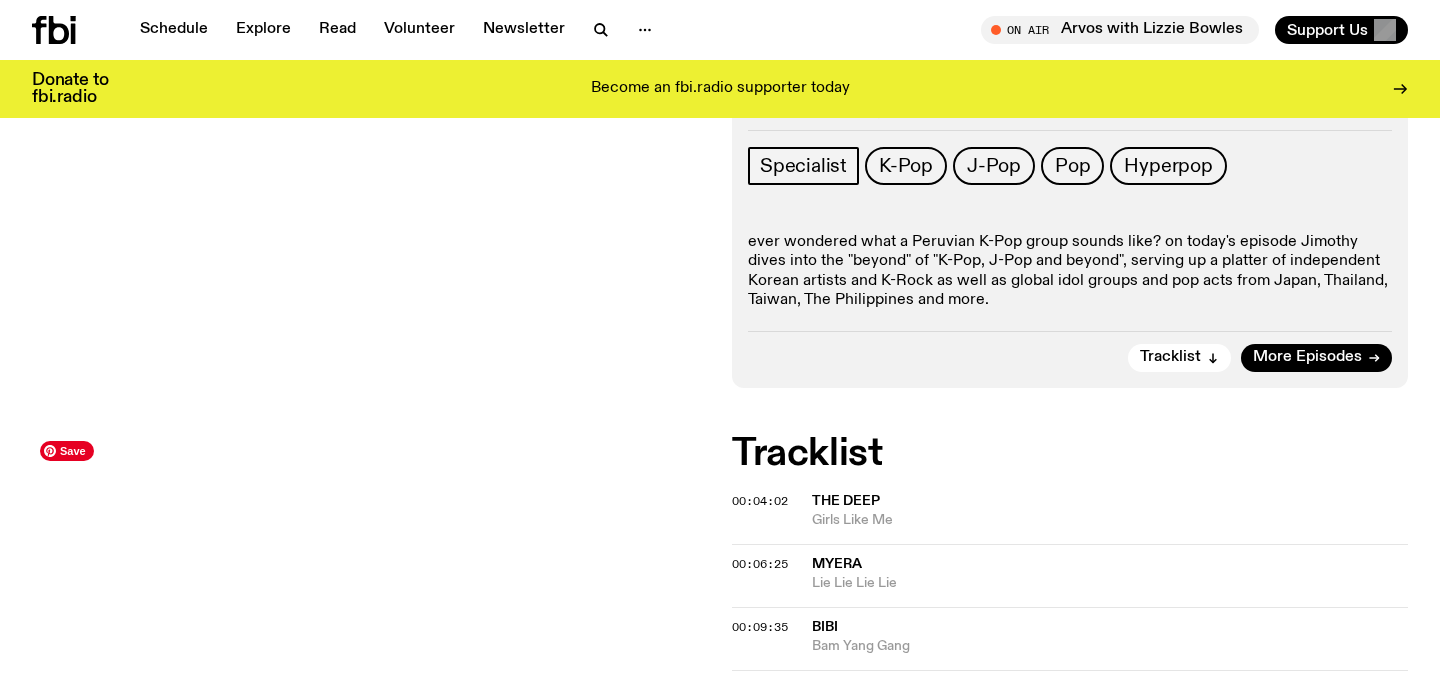 scroll, scrollTop: 272, scrollLeft: 0, axis: vertical 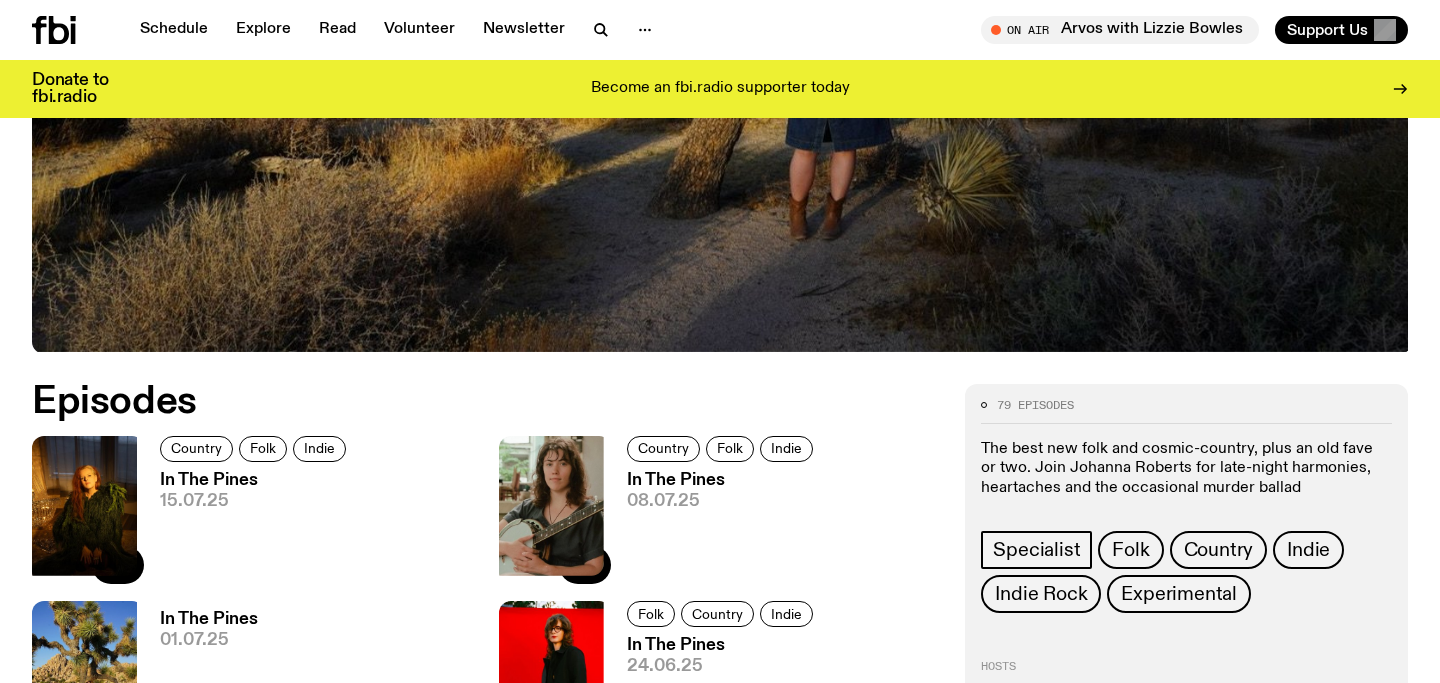 click on "In The Pines" at bounding box center (256, 480) 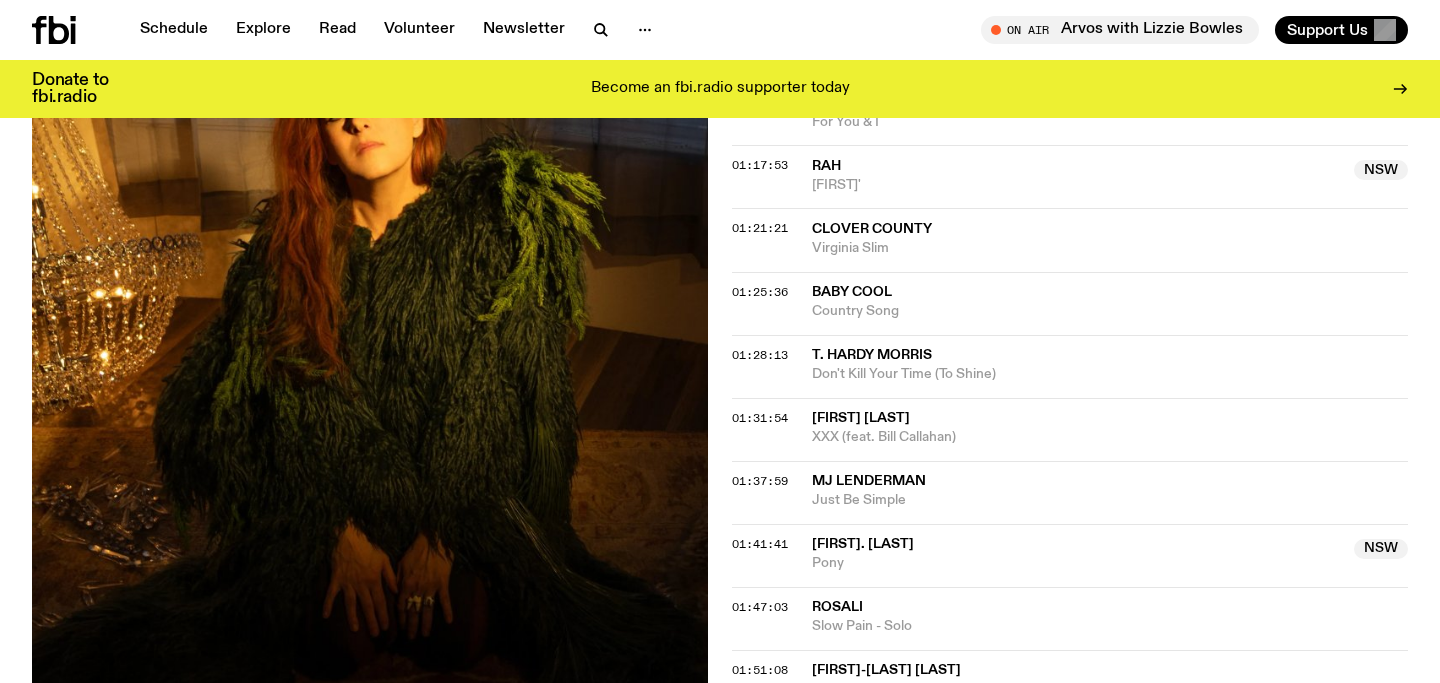 scroll, scrollTop: 1888, scrollLeft: 0, axis: vertical 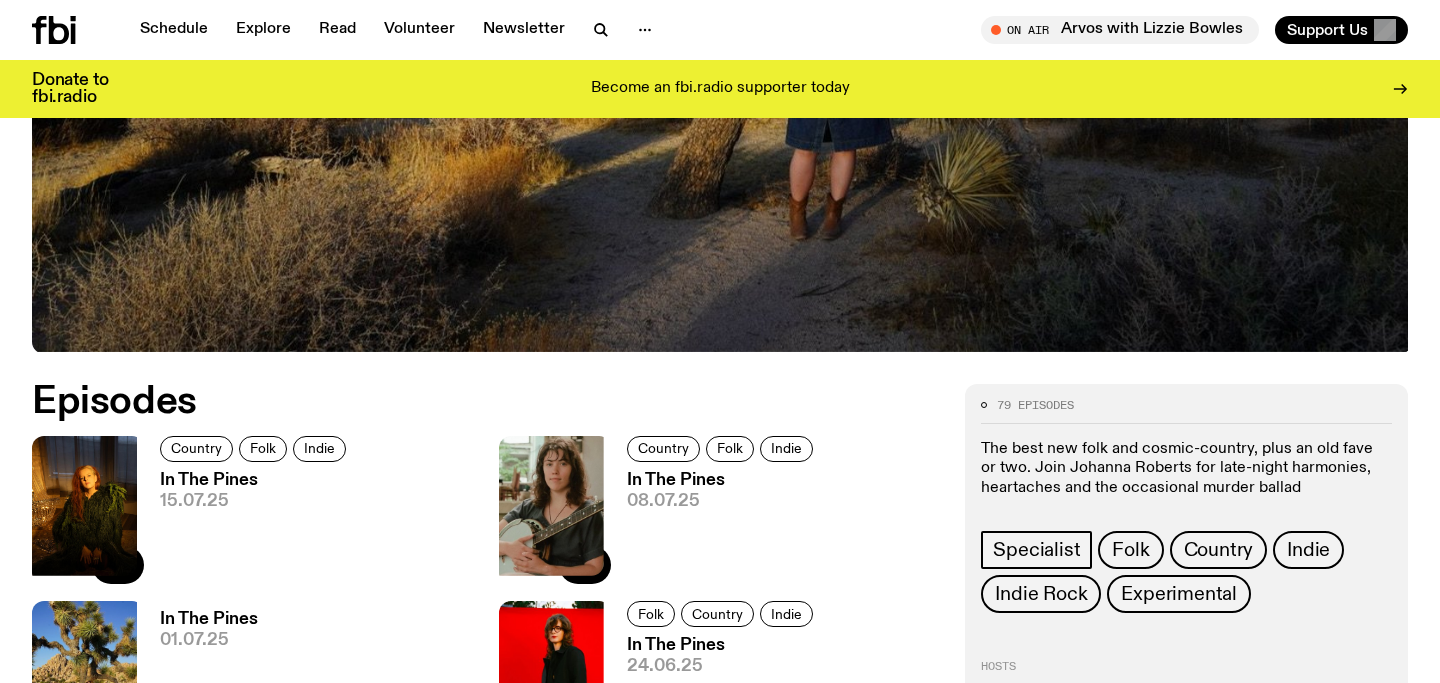 click on "In The Pines" at bounding box center [723, 480] 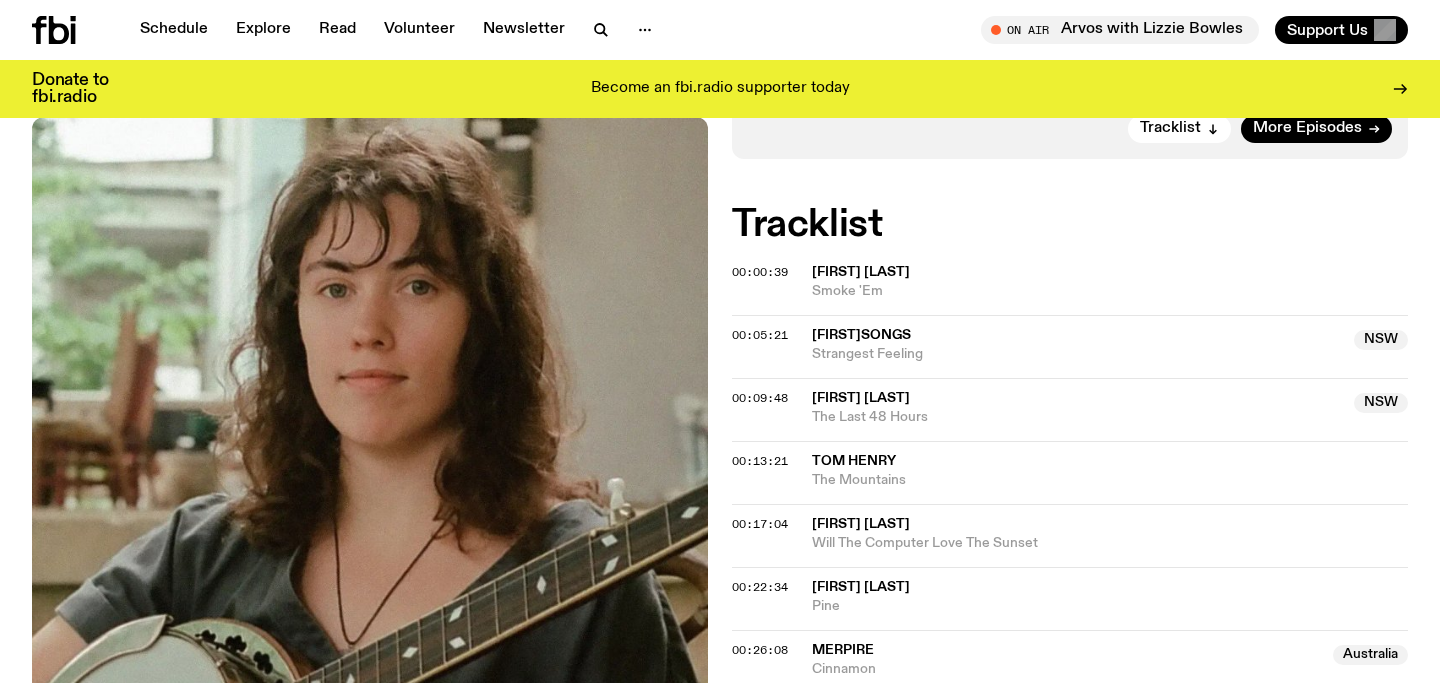 scroll, scrollTop: 481, scrollLeft: 0, axis: vertical 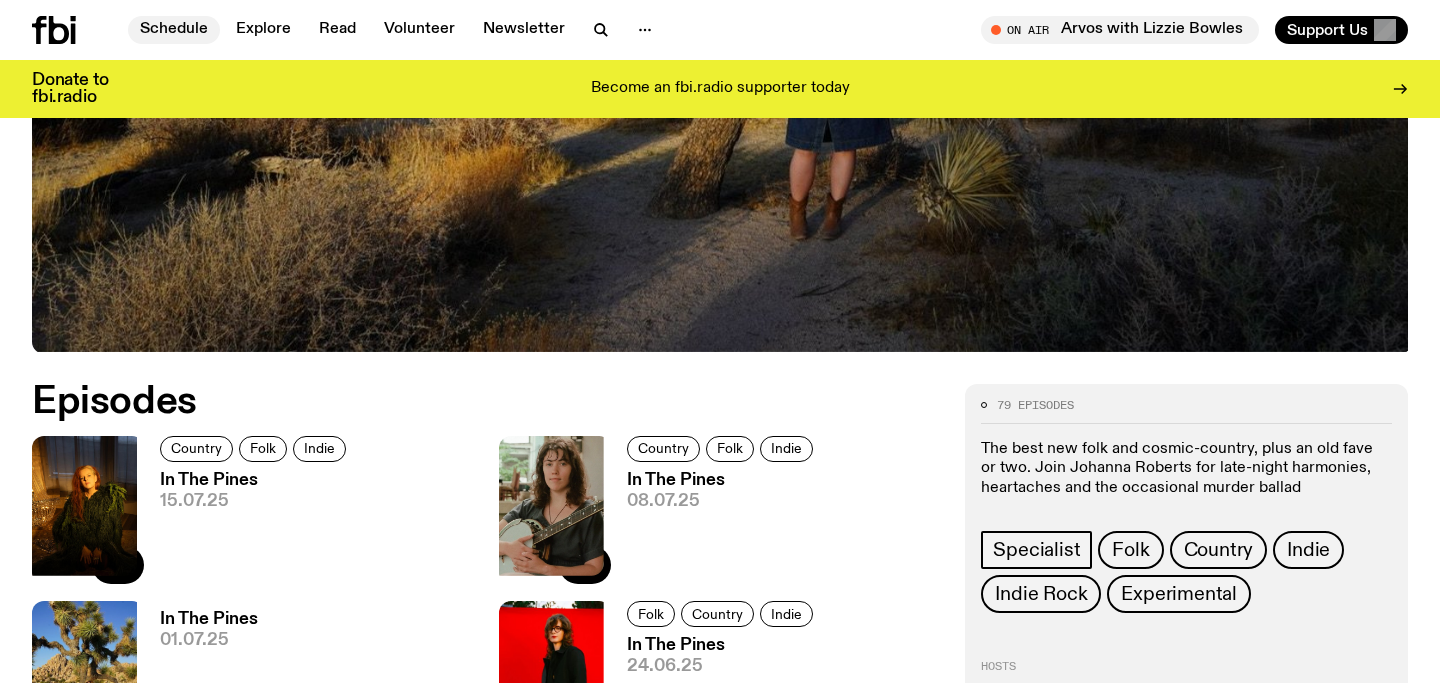 click on "Schedule" at bounding box center [174, 30] 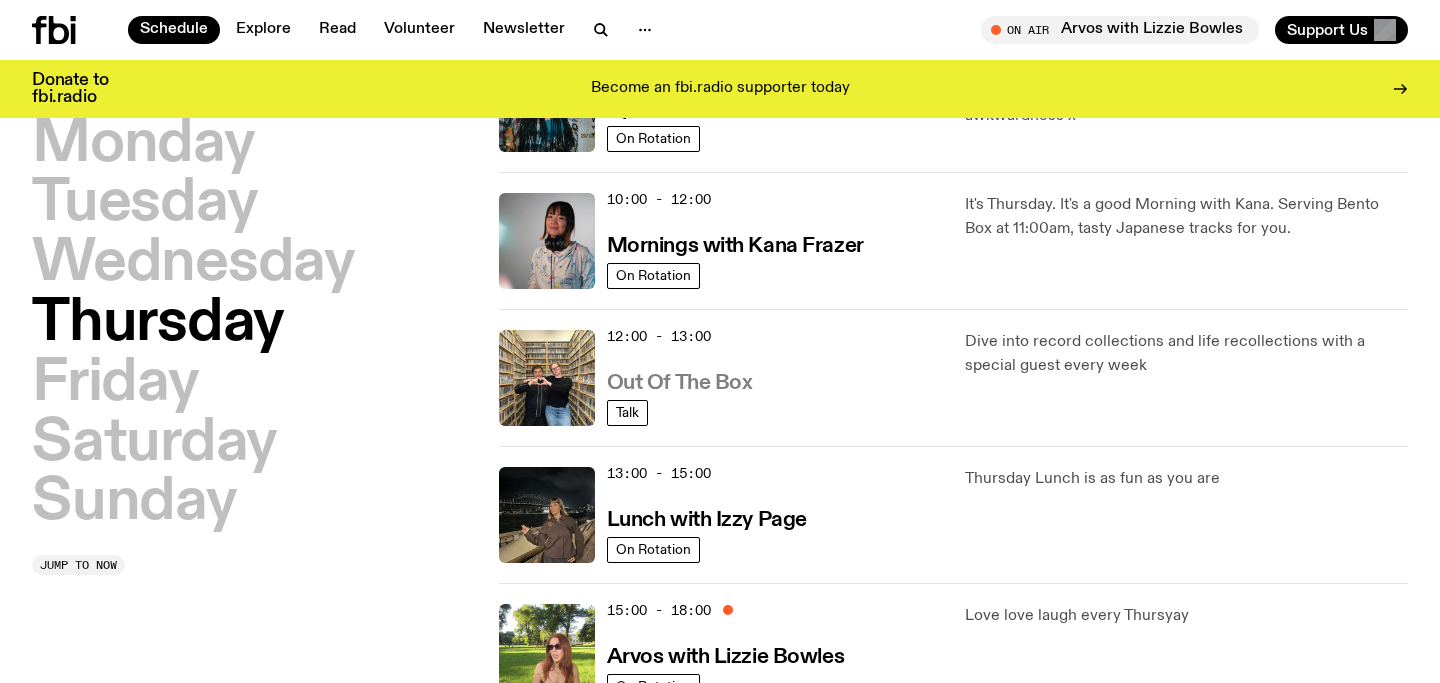 scroll, scrollTop: 0, scrollLeft: 0, axis: both 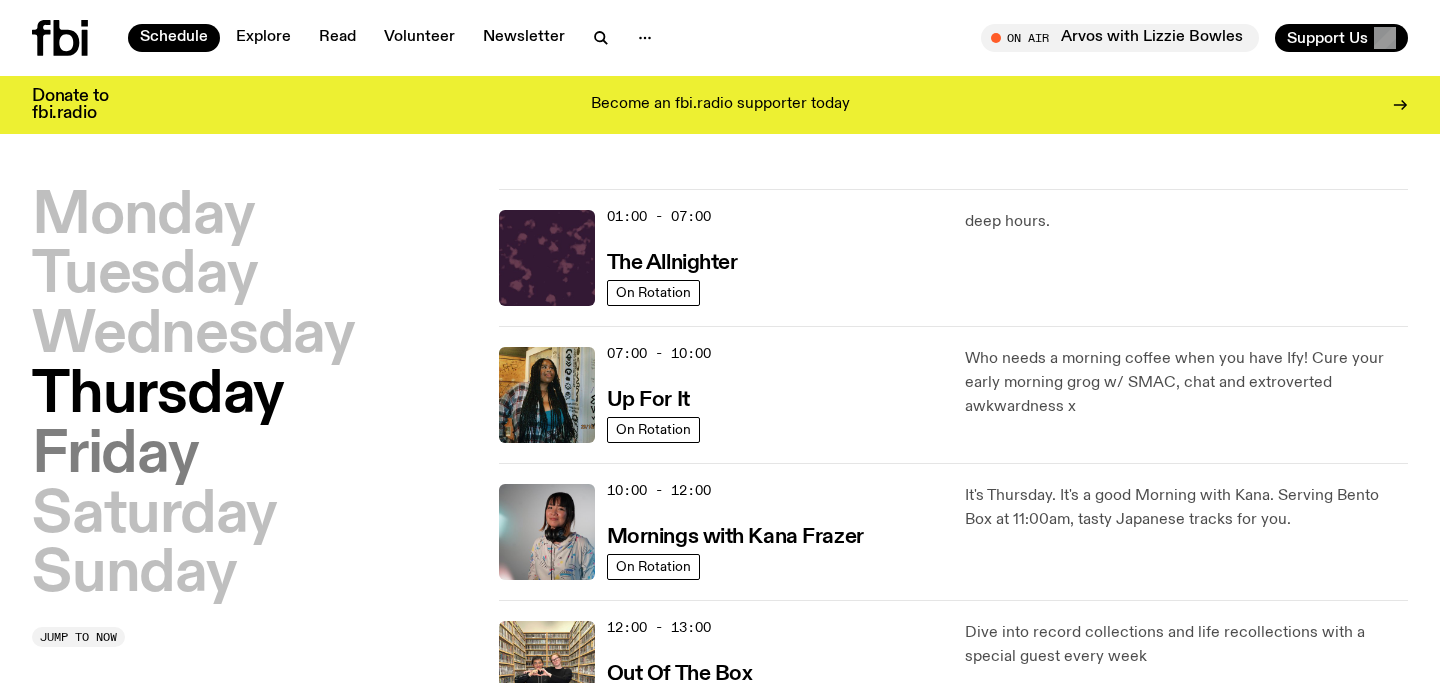 click on "Friday" at bounding box center (115, 456) 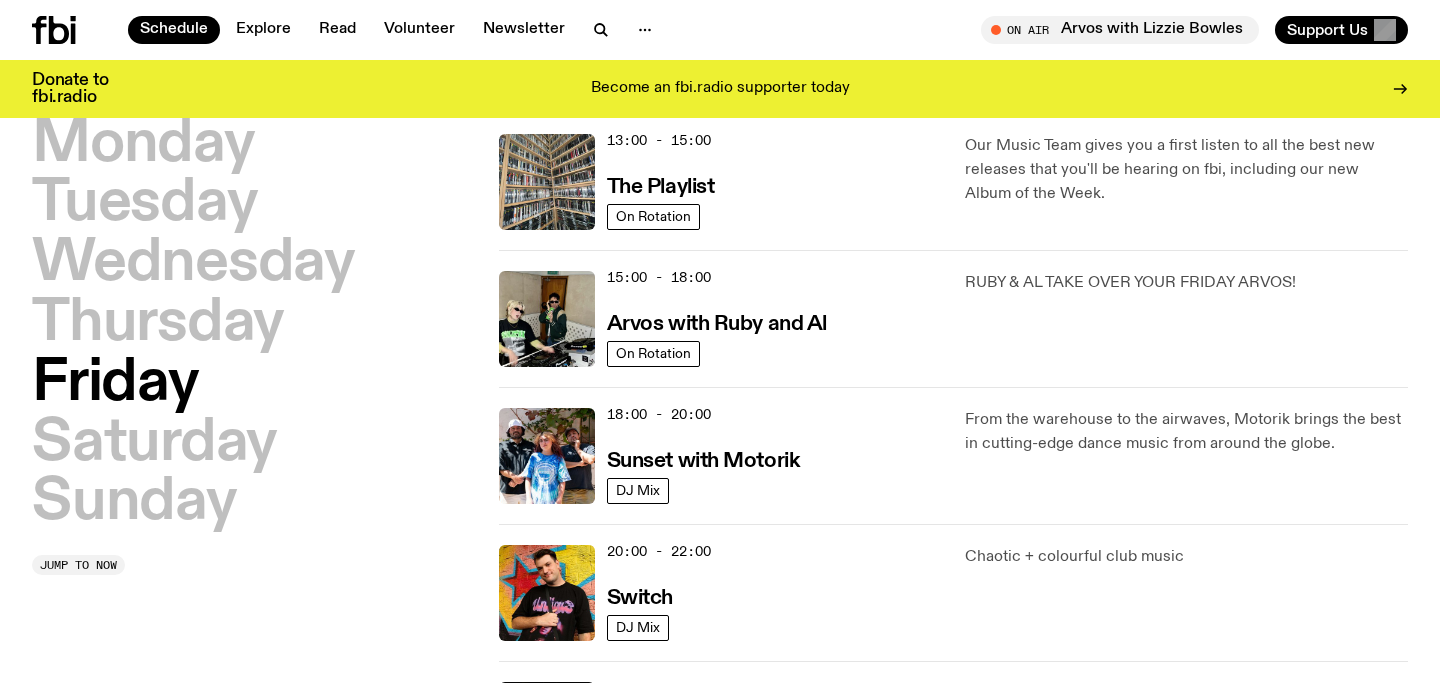scroll, scrollTop: 623, scrollLeft: 0, axis: vertical 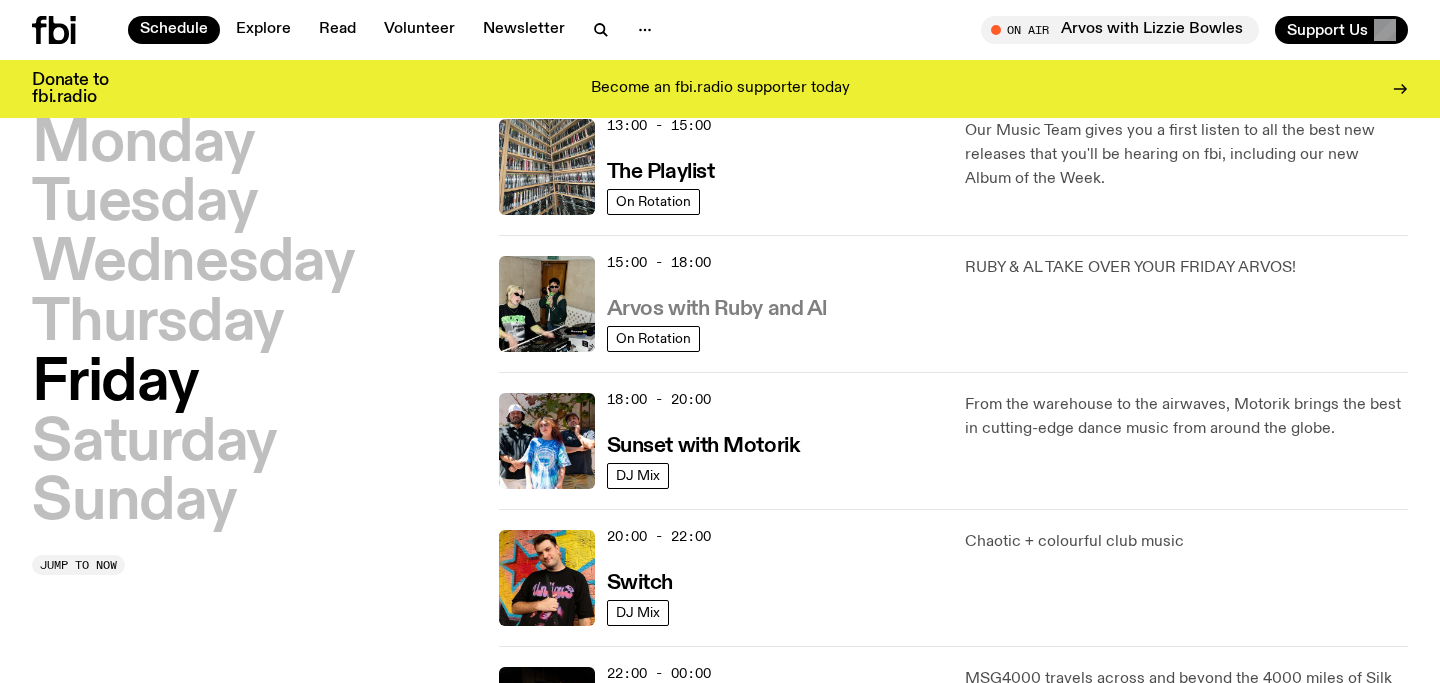click on "Arvos with Ruby and Al" at bounding box center (717, 309) 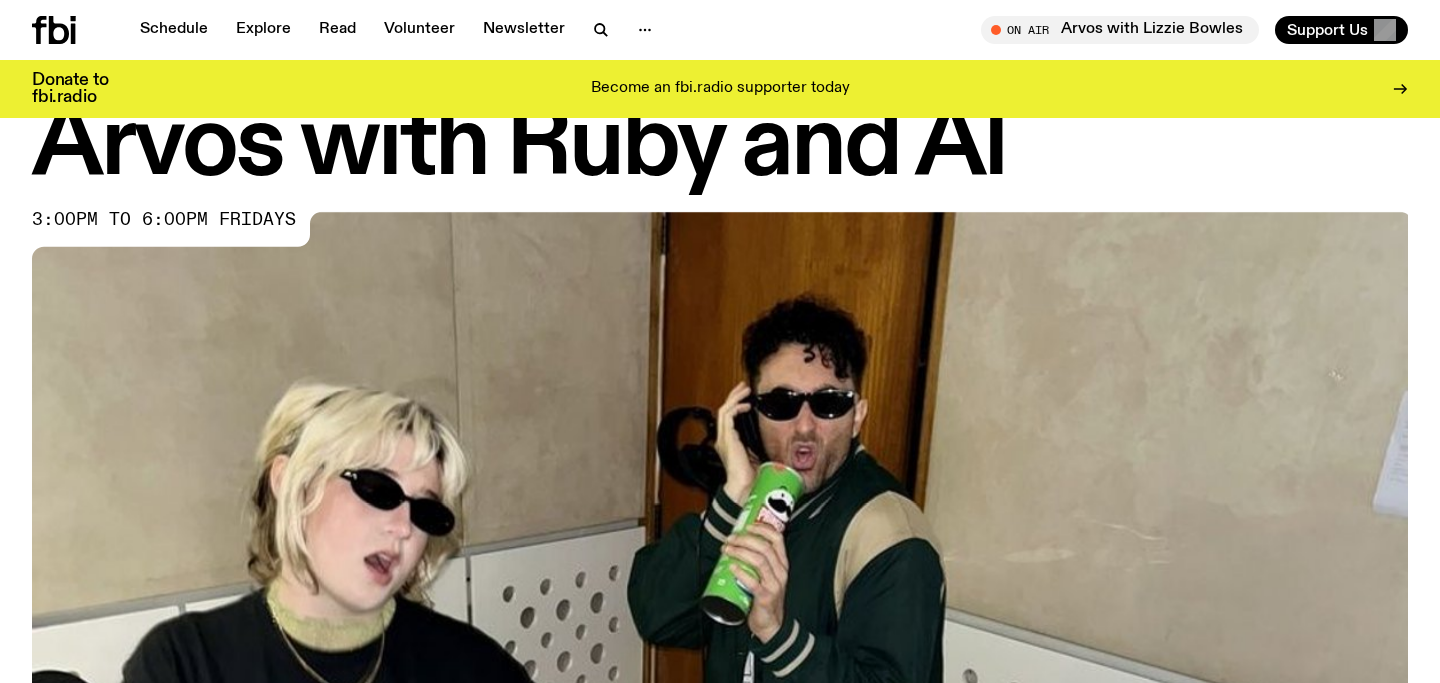 scroll, scrollTop: 0, scrollLeft: 0, axis: both 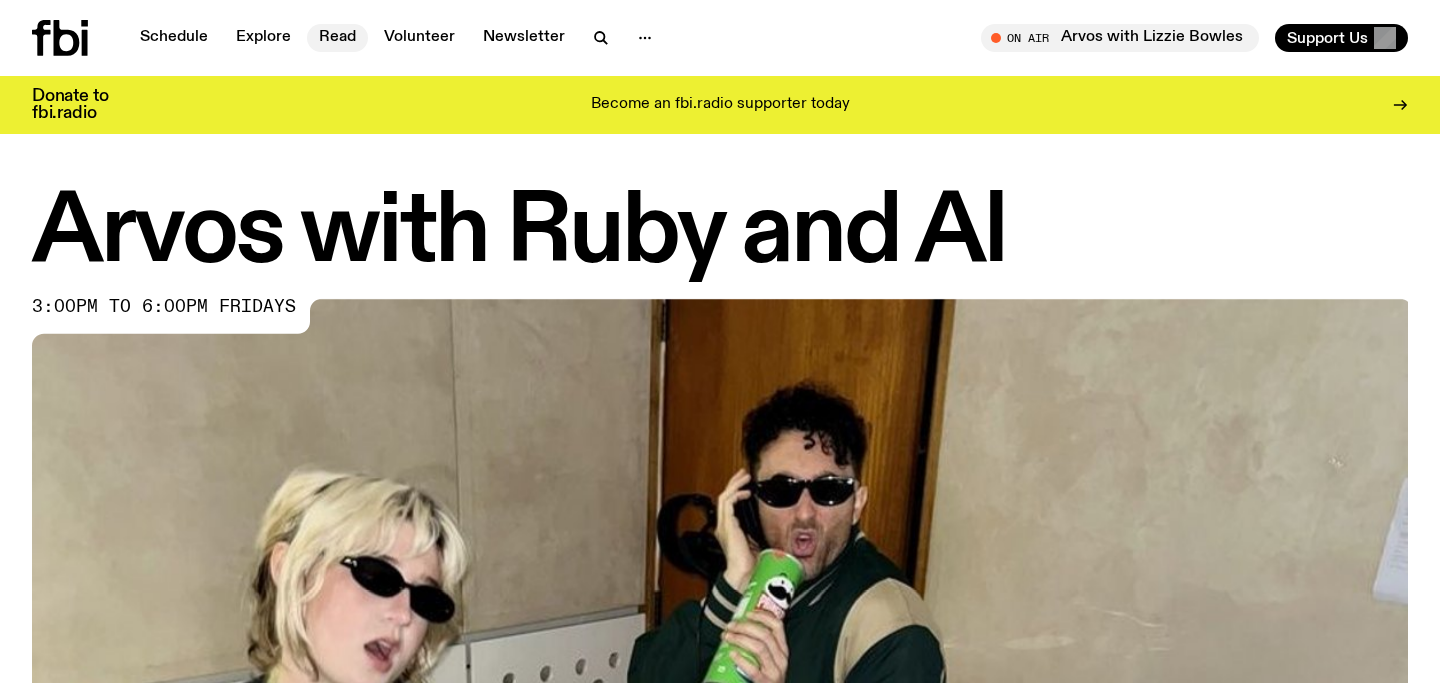 click on "Read" at bounding box center (337, 38) 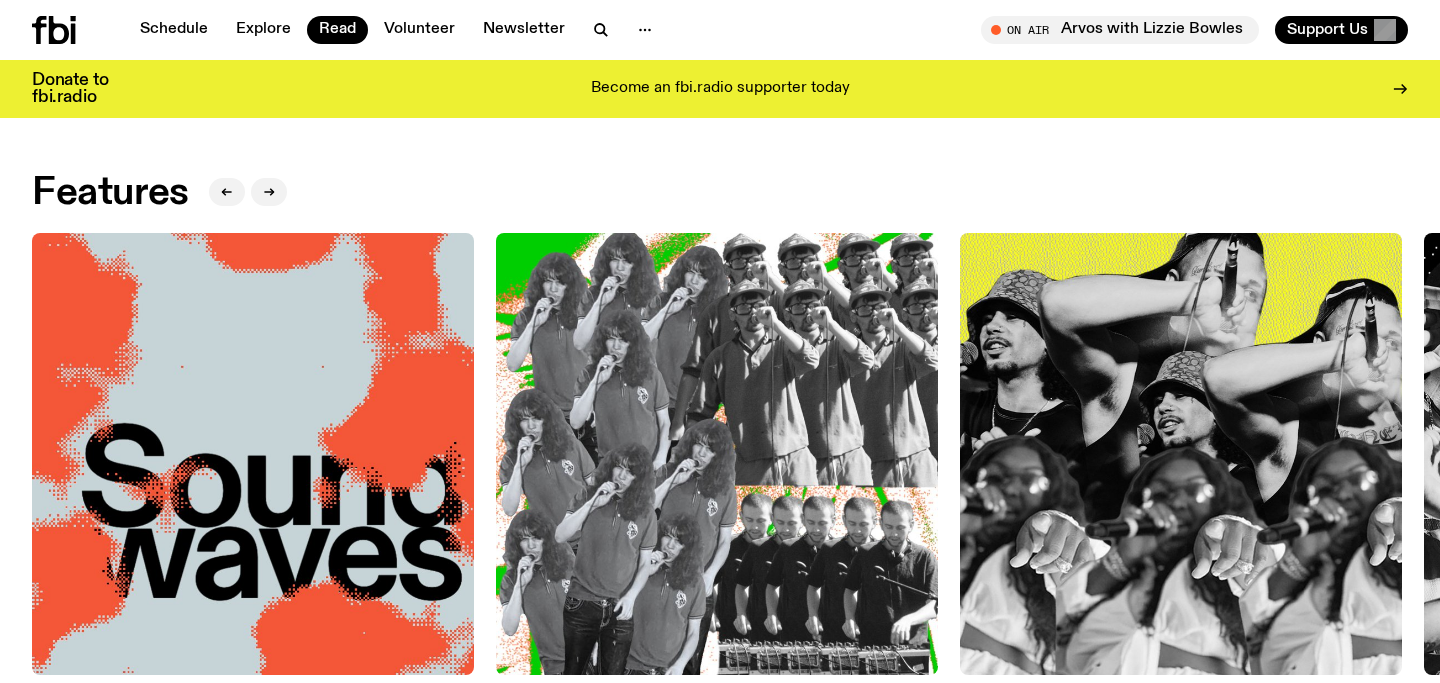 scroll, scrollTop: 266, scrollLeft: 0, axis: vertical 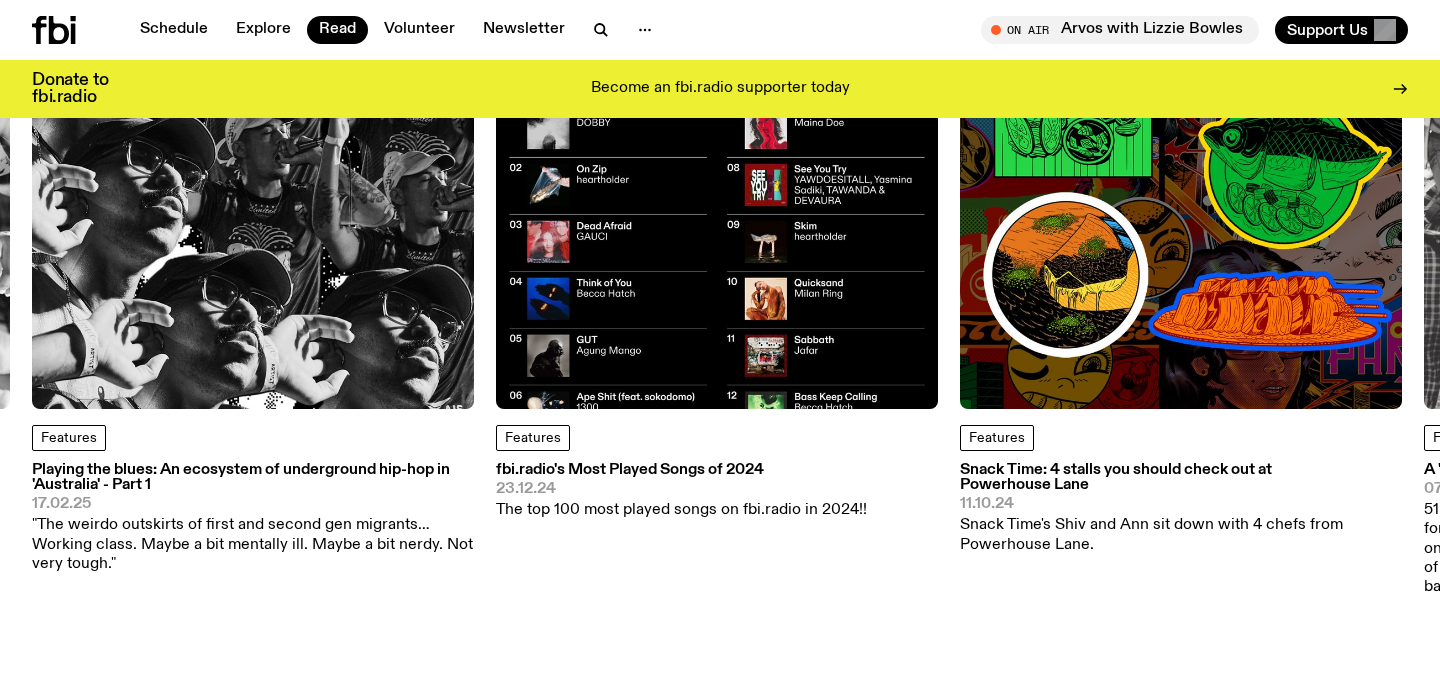 click 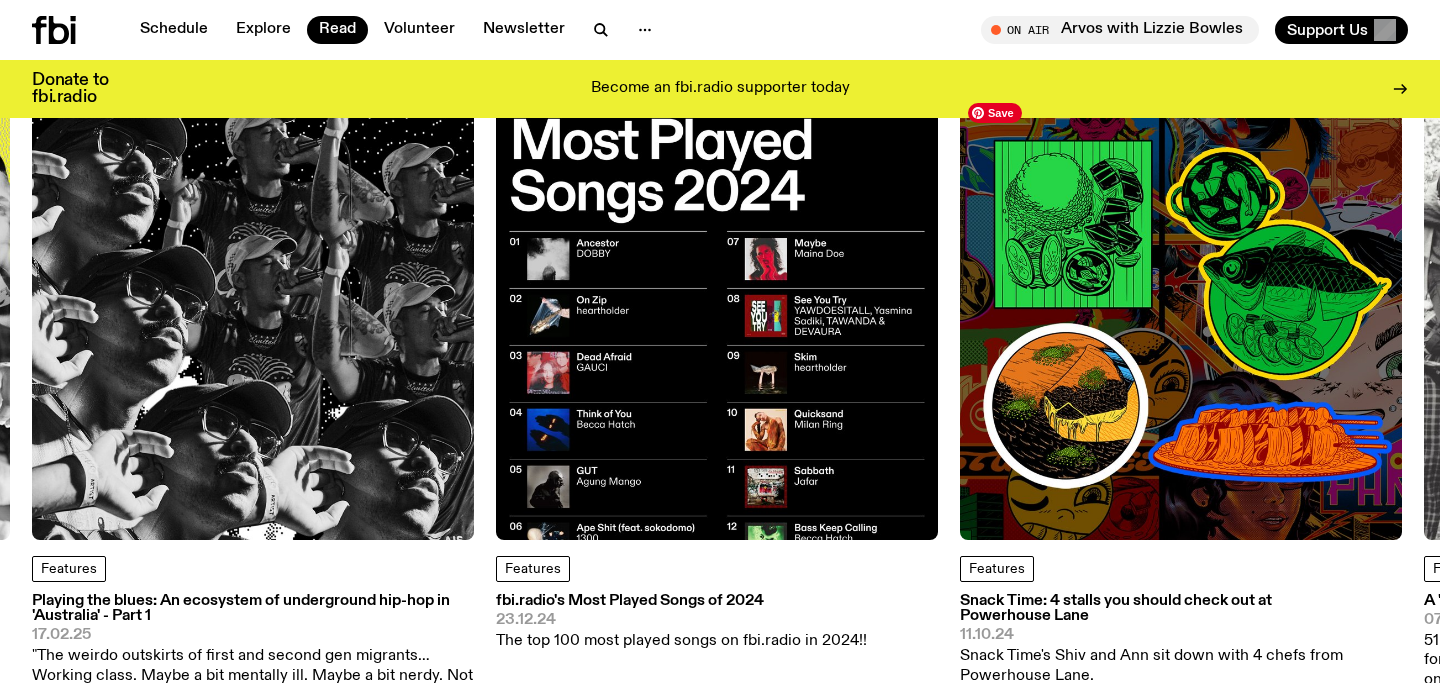 scroll, scrollTop: 132, scrollLeft: 0, axis: vertical 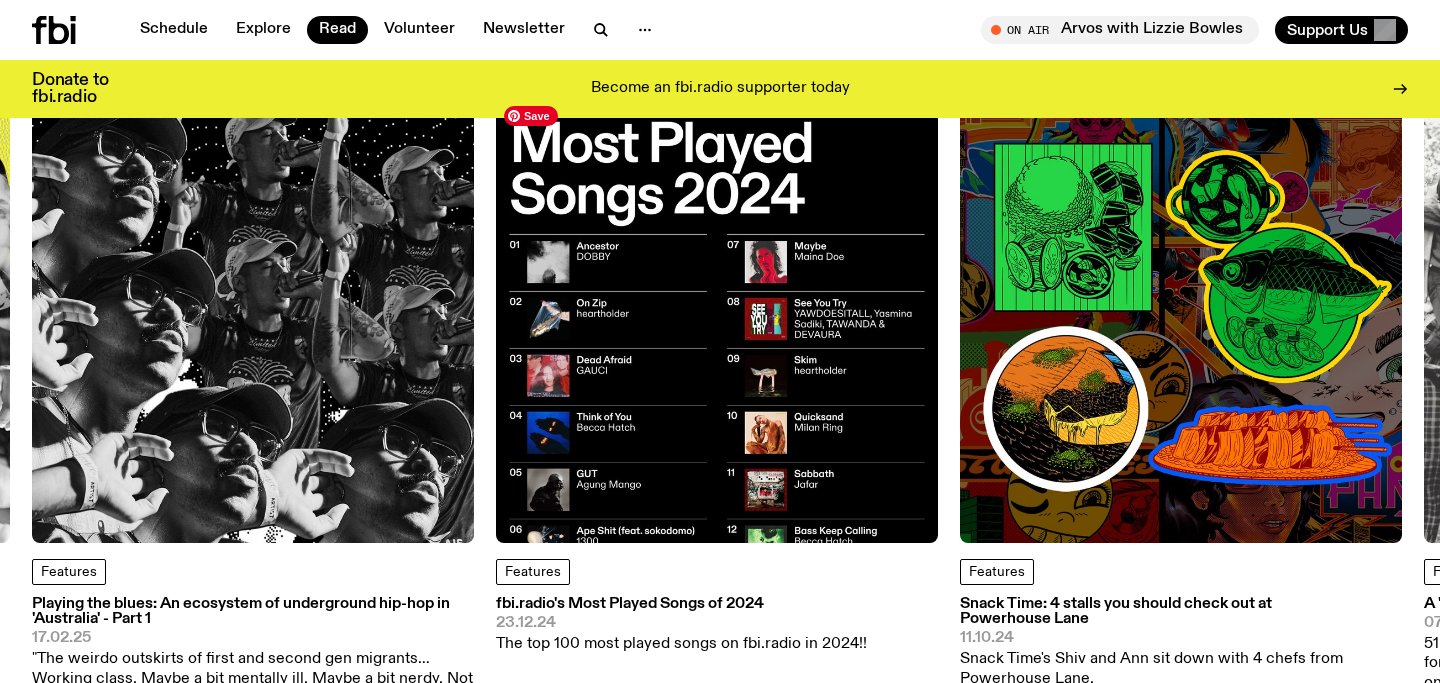 click 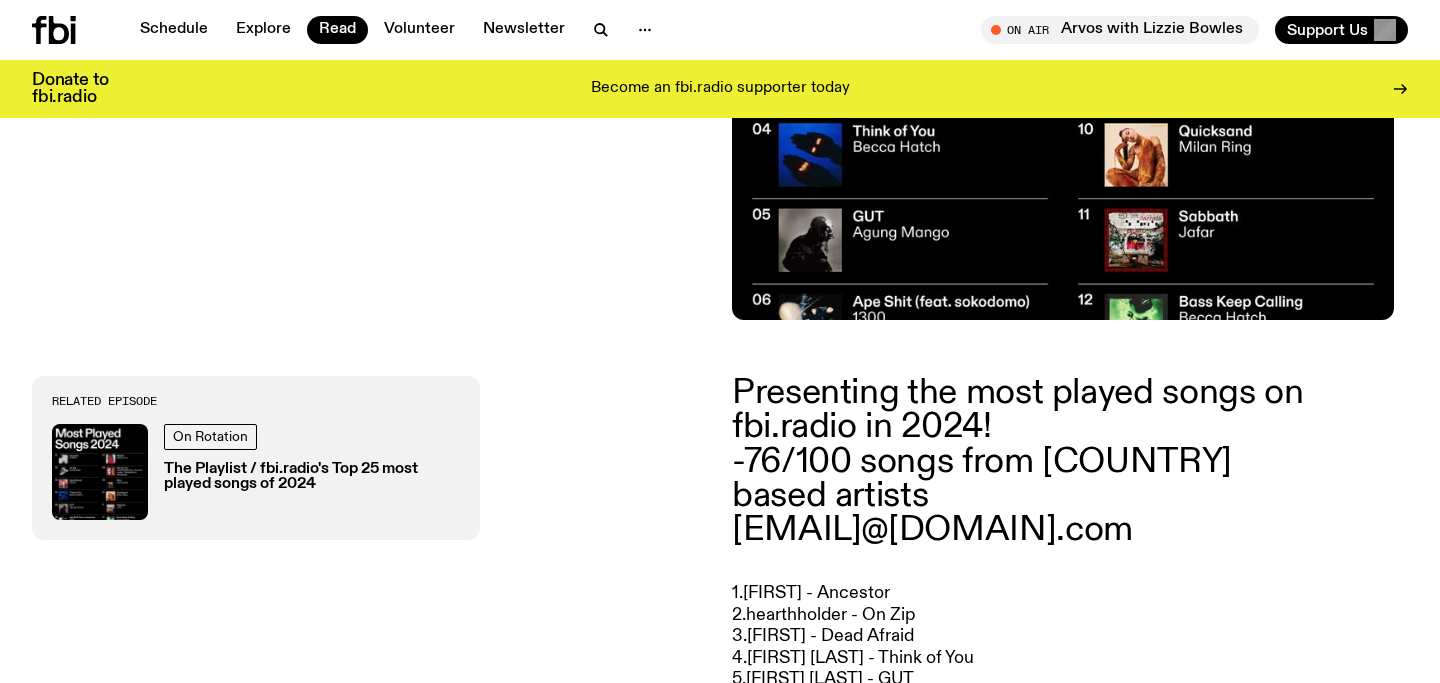 scroll, scrollTop: 0, scrollLeft: 0, axis: both 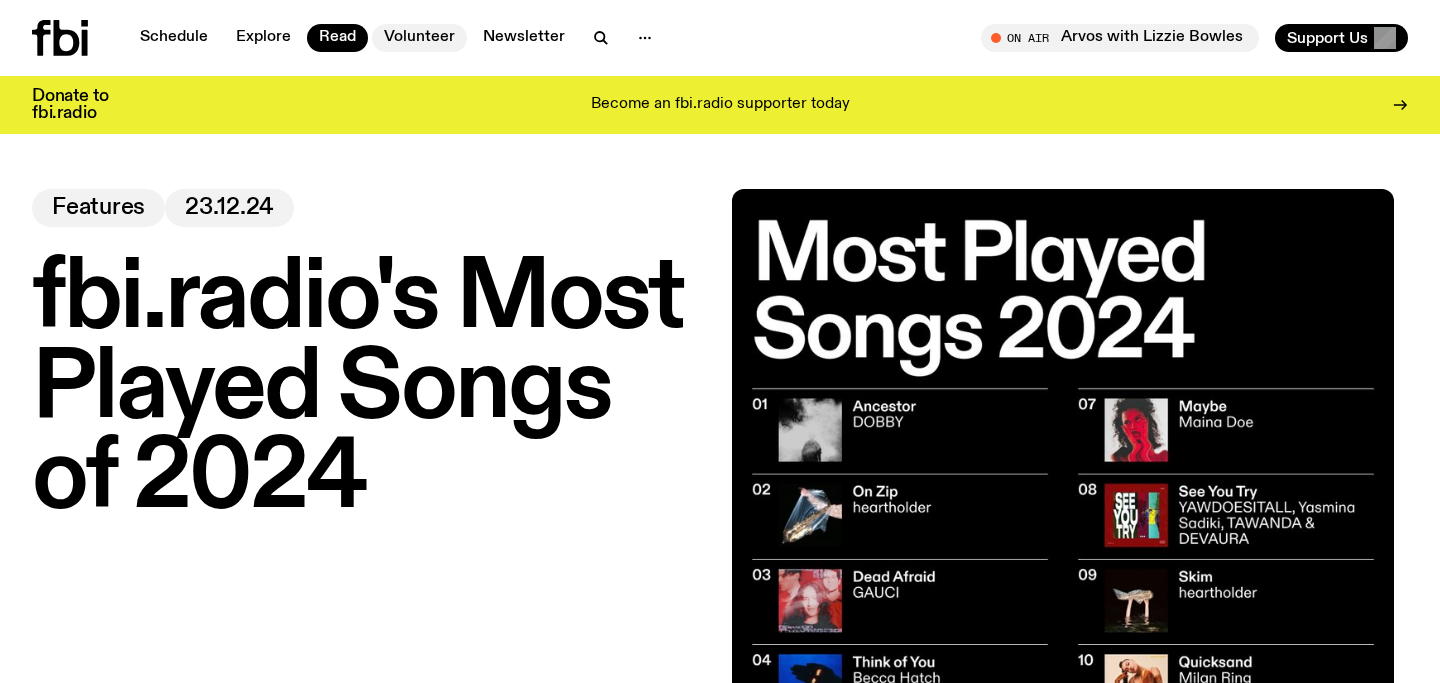 click on "Volunteer" at bounding box center [419, 38] 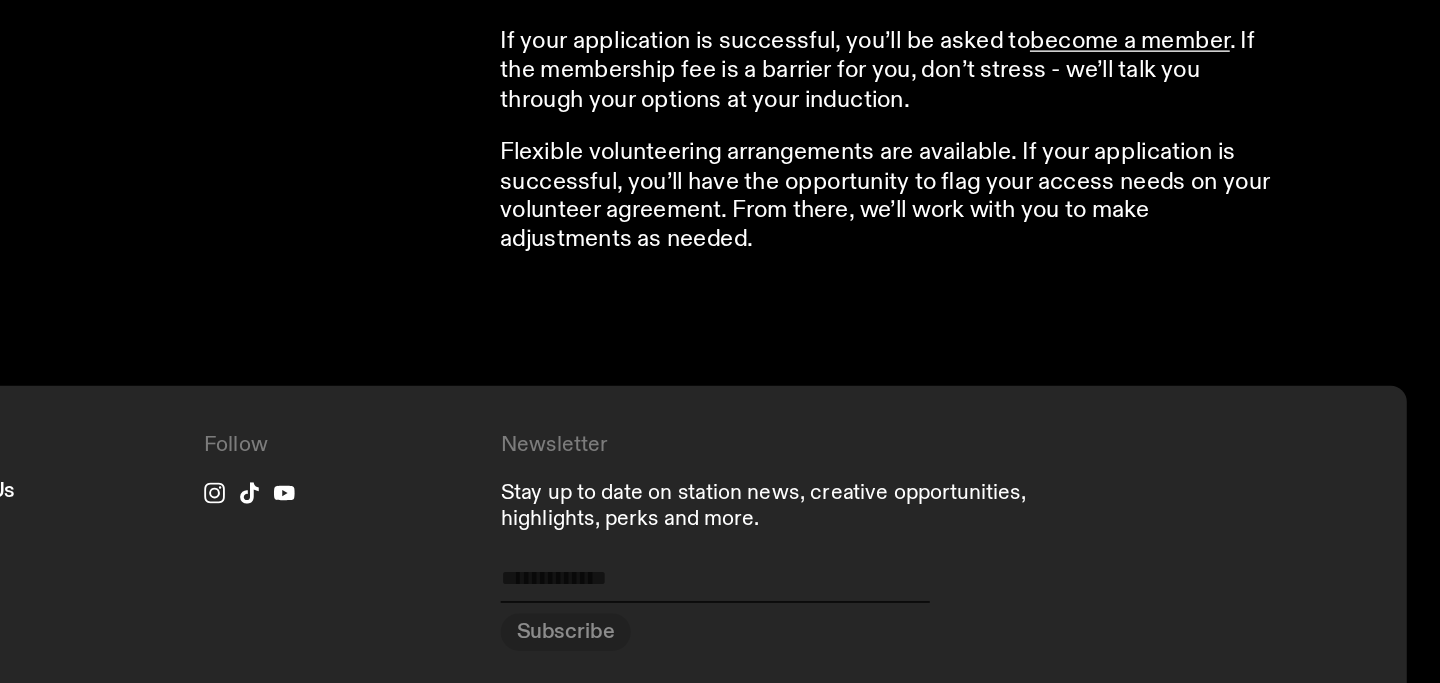 scroll, scrollTop: 1619, scrollLeft: 0, axis: vertical 